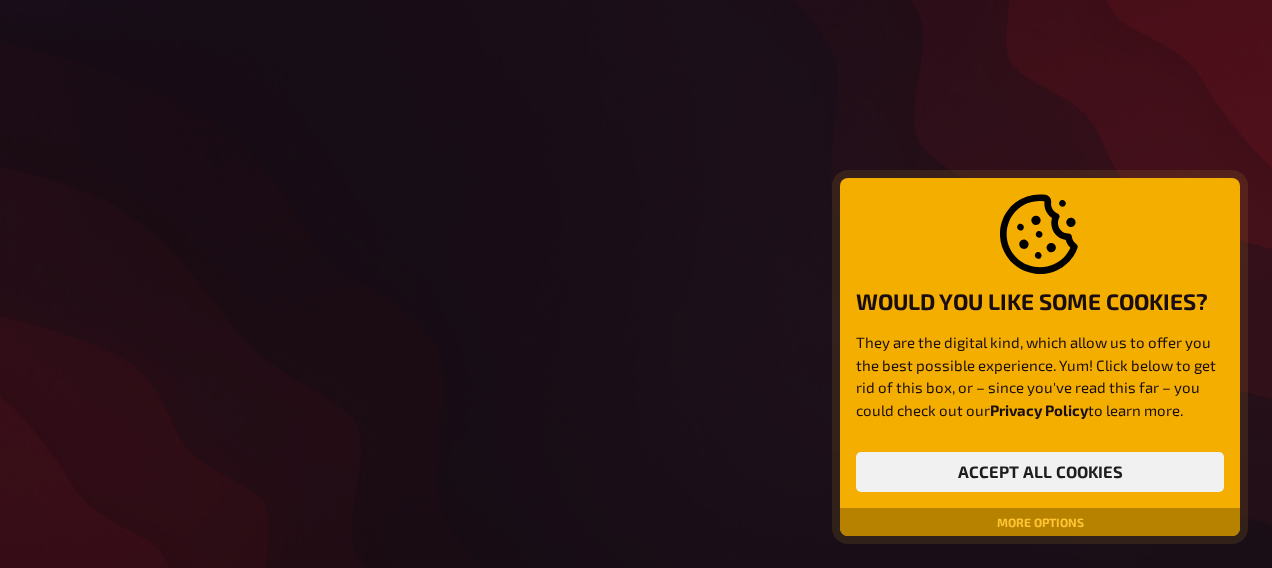 scroll, scrollTop: 0, scrollLeft: 0, axis: both 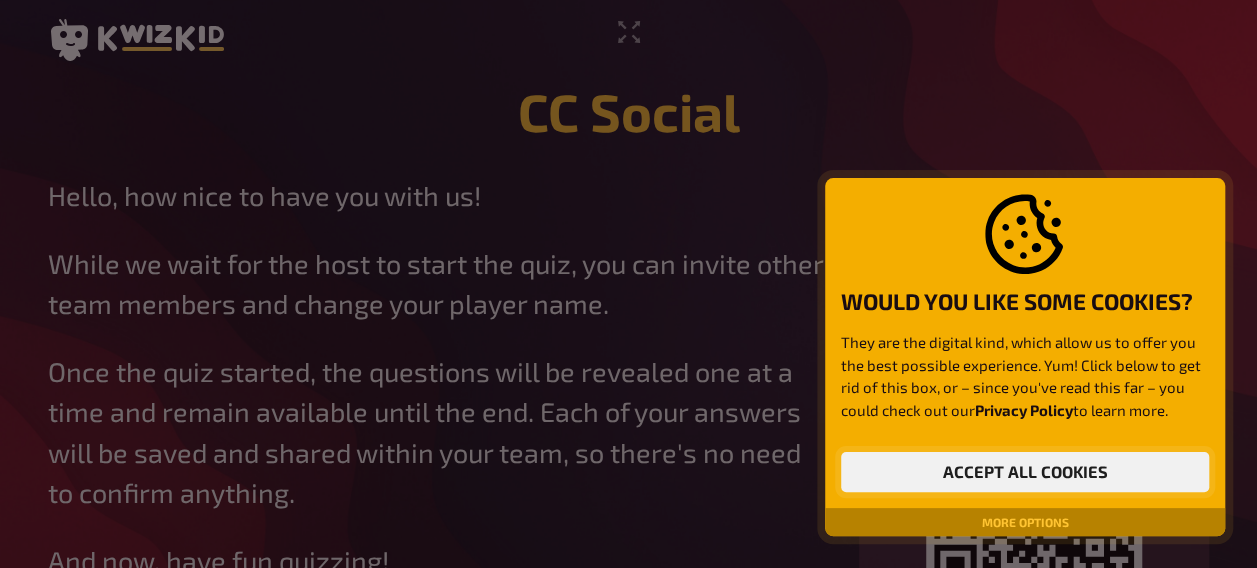 click on "Accept all cookies" at bounding box center (1025, 472) 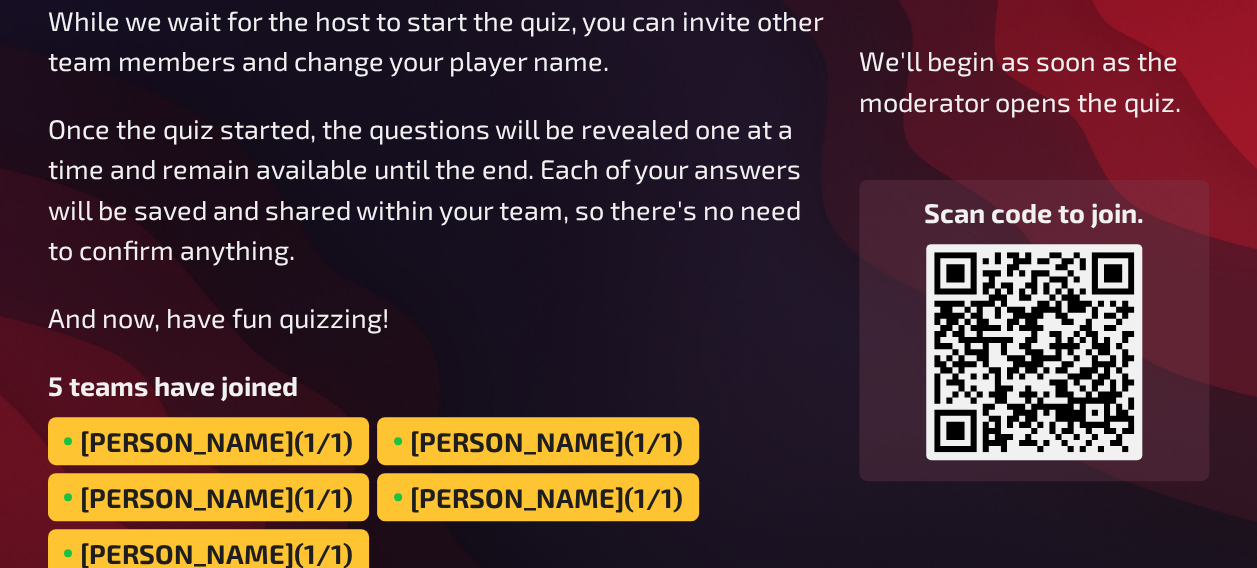 scroll, scrollTop: 244, scrollLeft: 0, axis: vertical 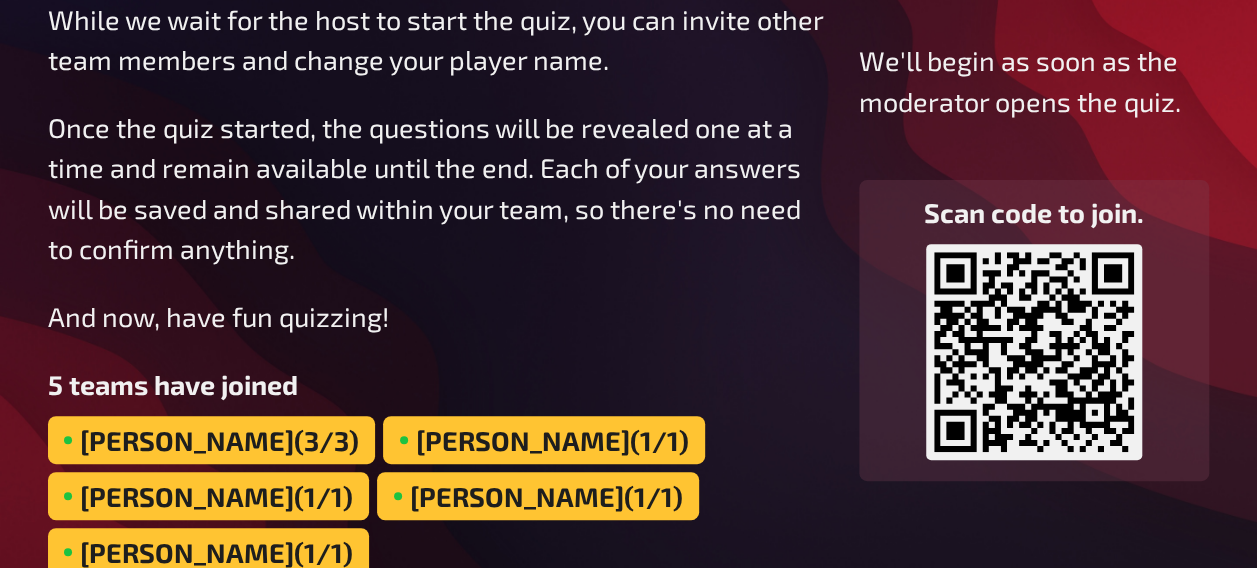 click on "Hello, how nice to have you with us! While we wait for the host to start the quiz, you can invite other team members and change your player name. Once the quiz started, the questions will be revealed one at a time and remain available until the end. Each of your answers will be saved and shared within your team, so there's no need to confirm anything. And now, have fun quizzing! 5 teams have joined Andrew  (3/3) Robin  (1/1) Yasmin  (1/1) Sai Akhilesh  (1/1) Krishnaveni  (1/1)" at bounding box center (437, 254) 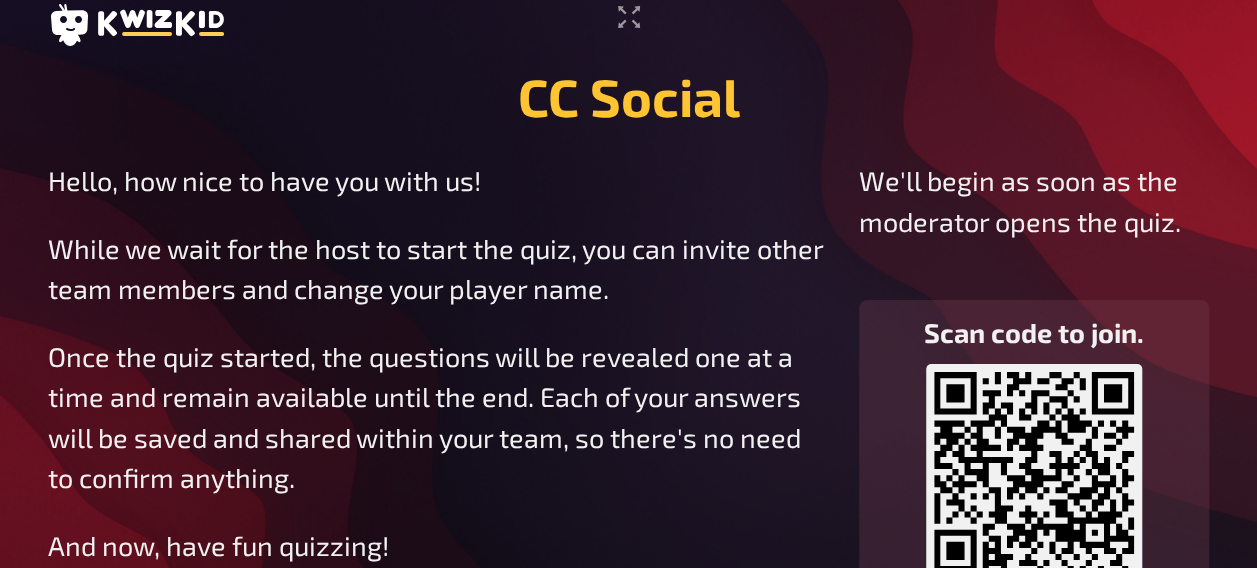 scroll, scrollTop: 18, scrollLeft: 0, axis: vertical 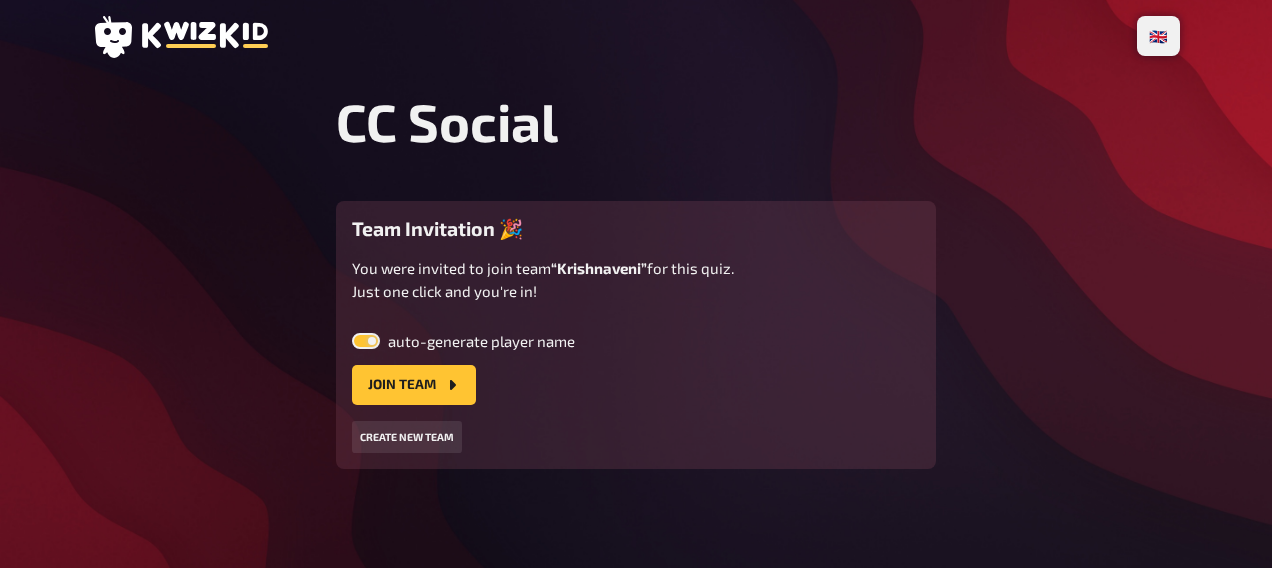 click at bounding box center (366, 341) 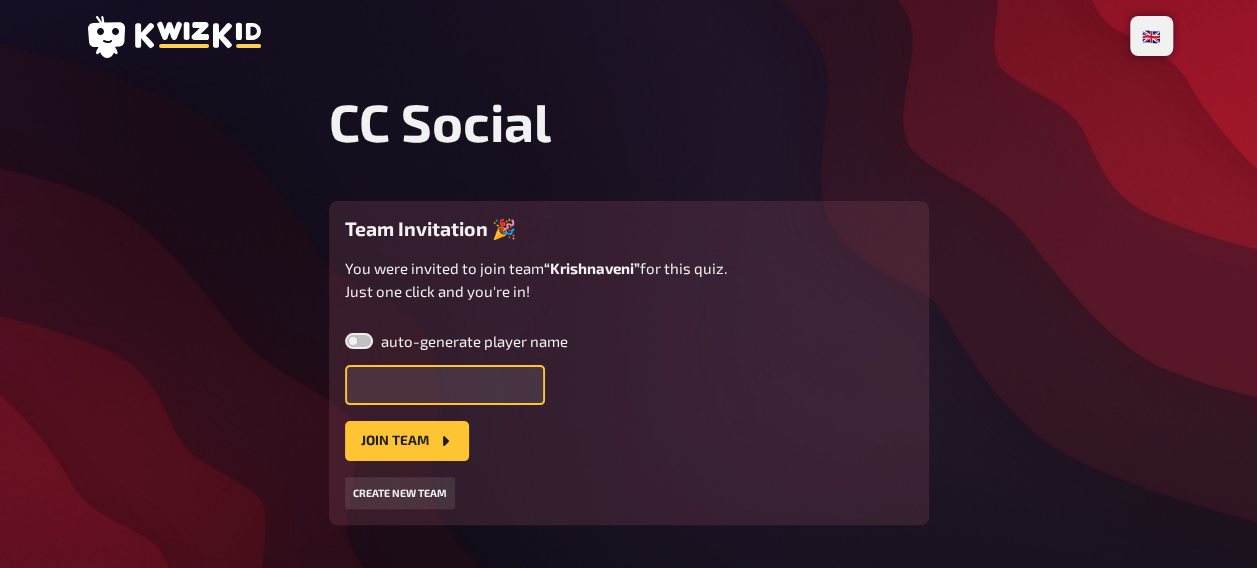 click at bounding box center [445, 385] 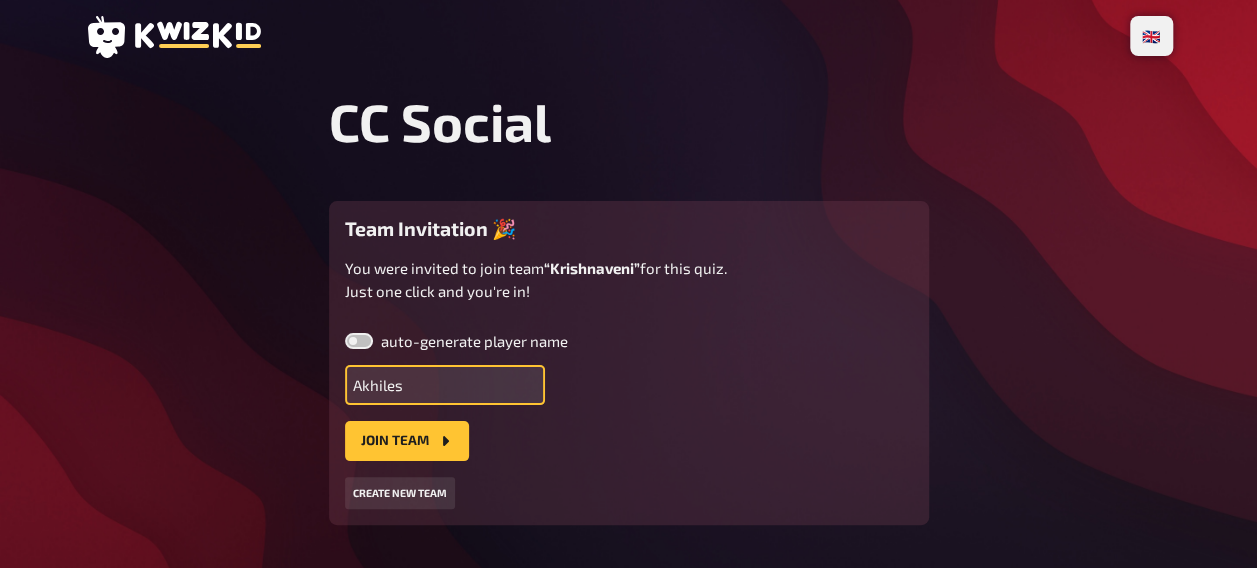 type on "[PERSON_NAME]" 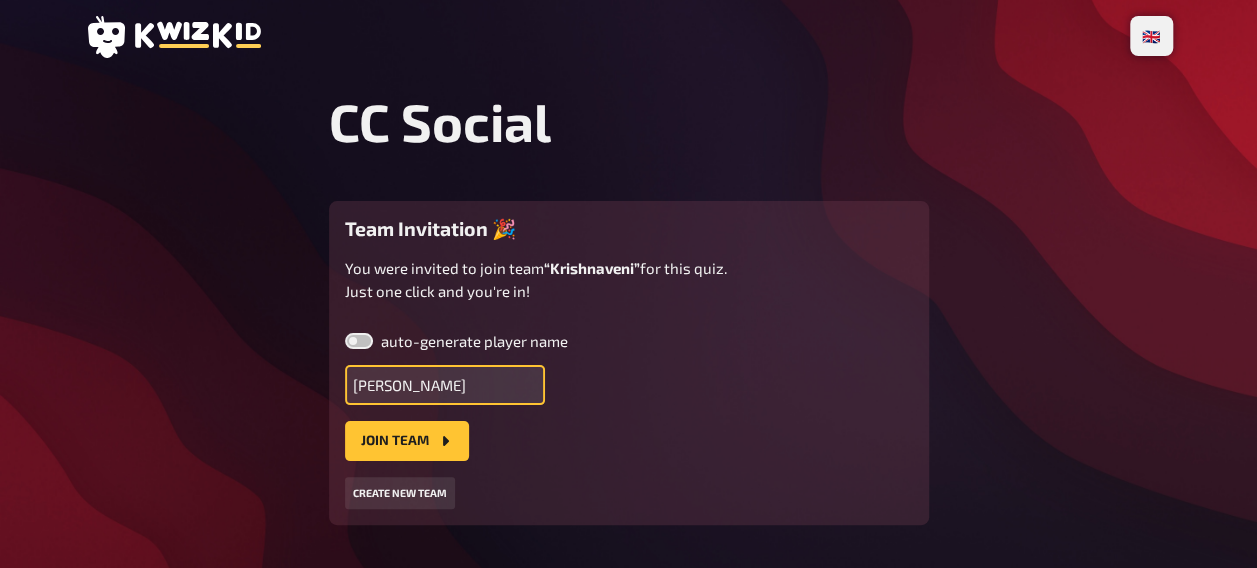 click on "[PERSON_NAME]" at bounding box center (445, 385) 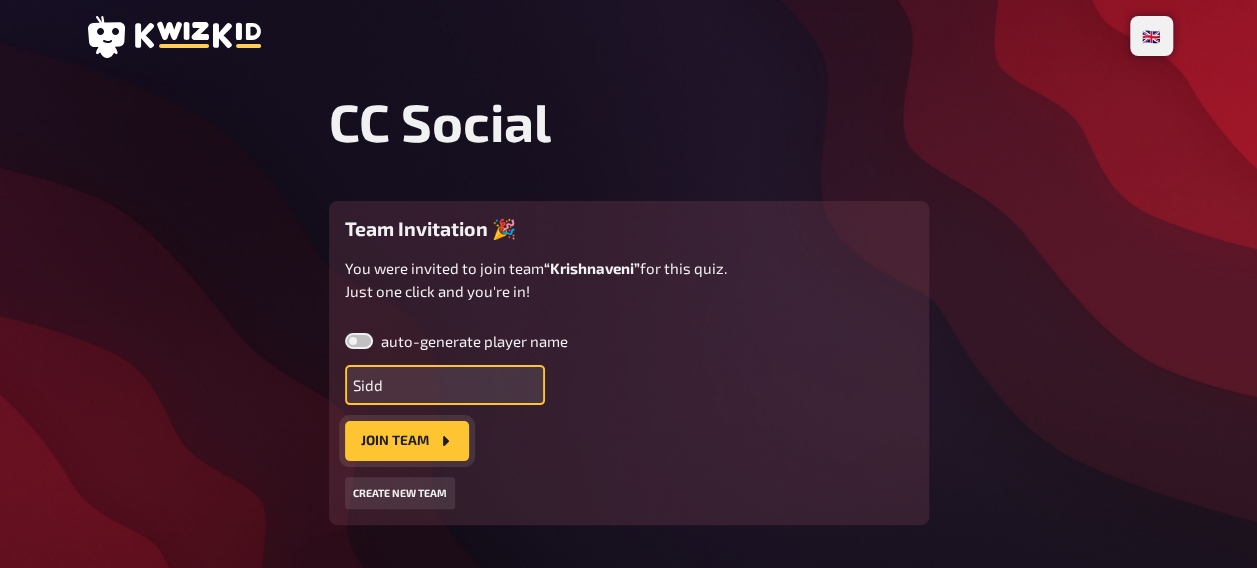 type on "Sidd" 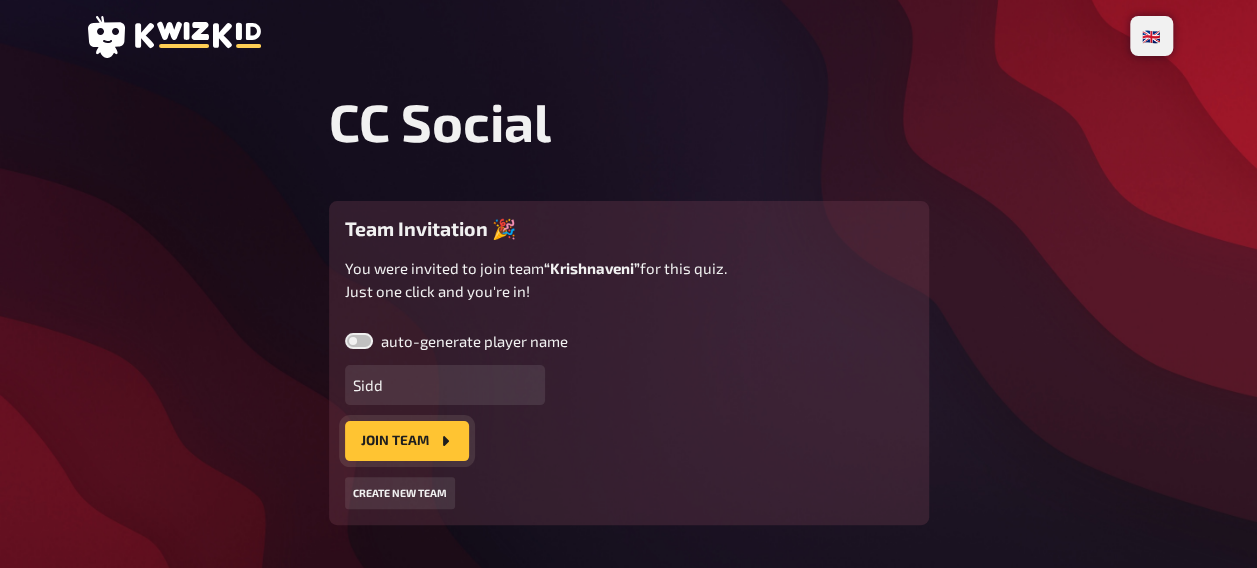 click 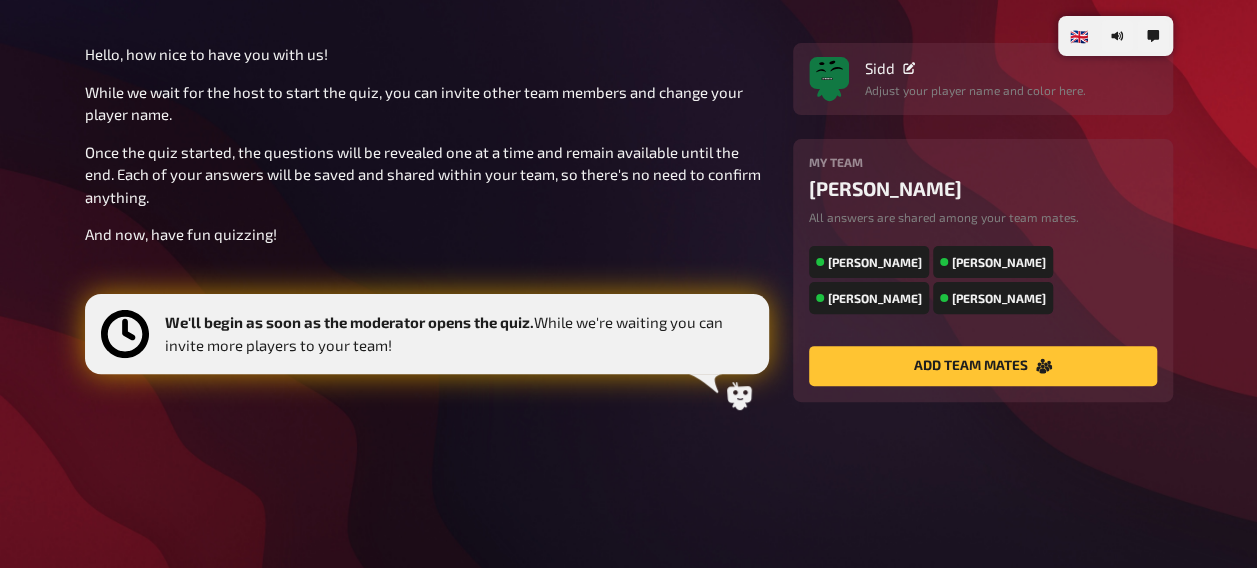 scroll, scrollTop: 0, scrollLeft: 0, axis: both 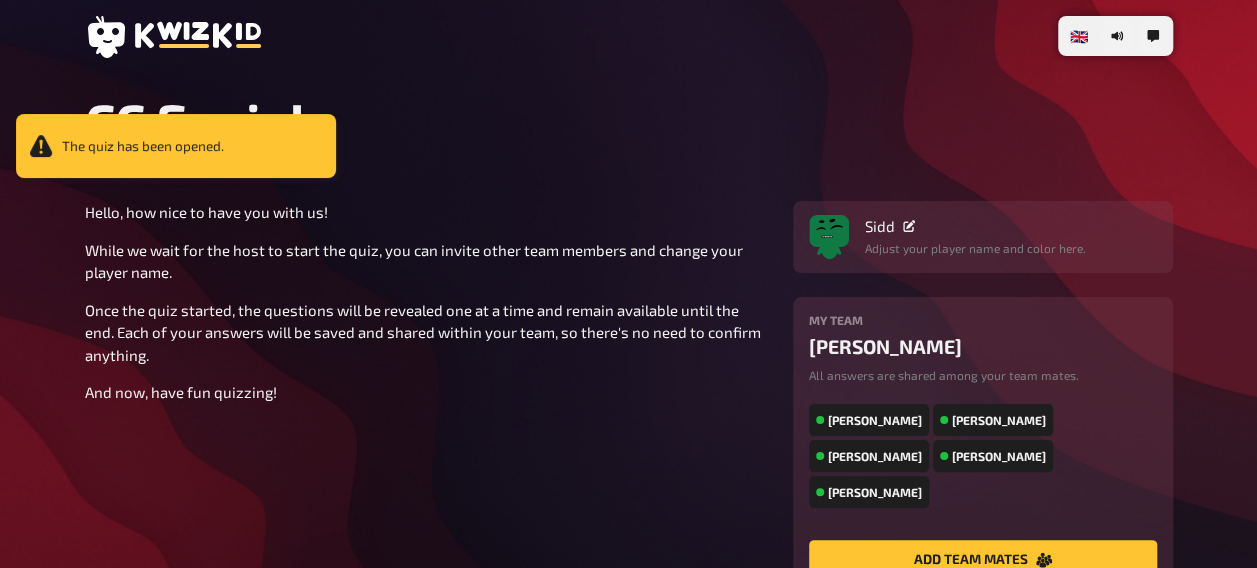 checkbox on "true" 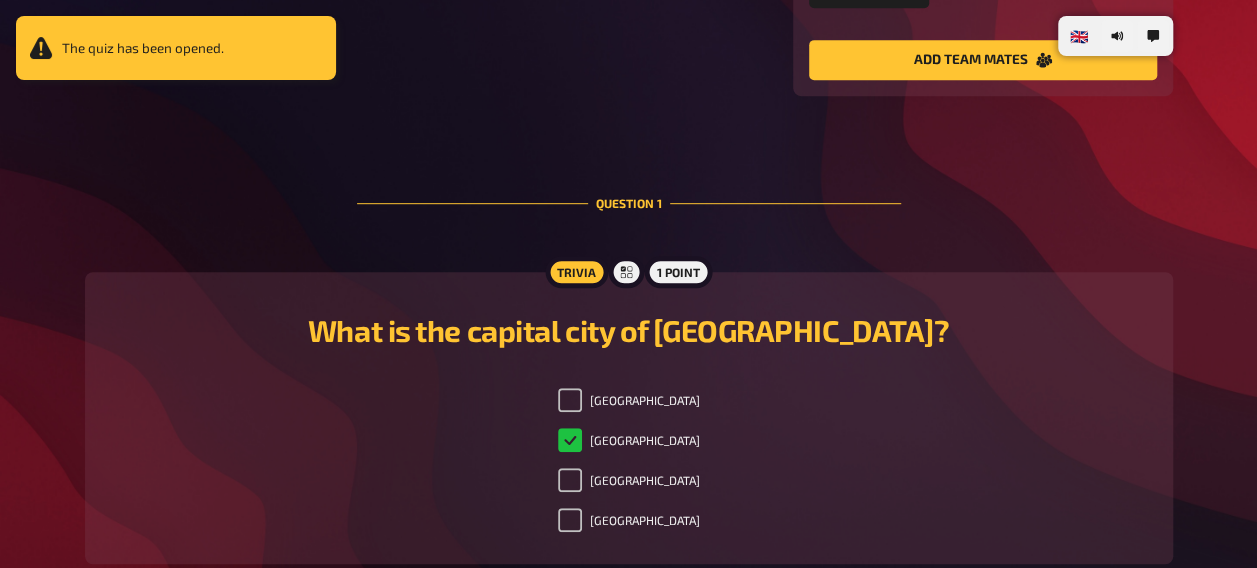 scroll, scrollTop: 590, scrollLeft: 0, axis: vertical 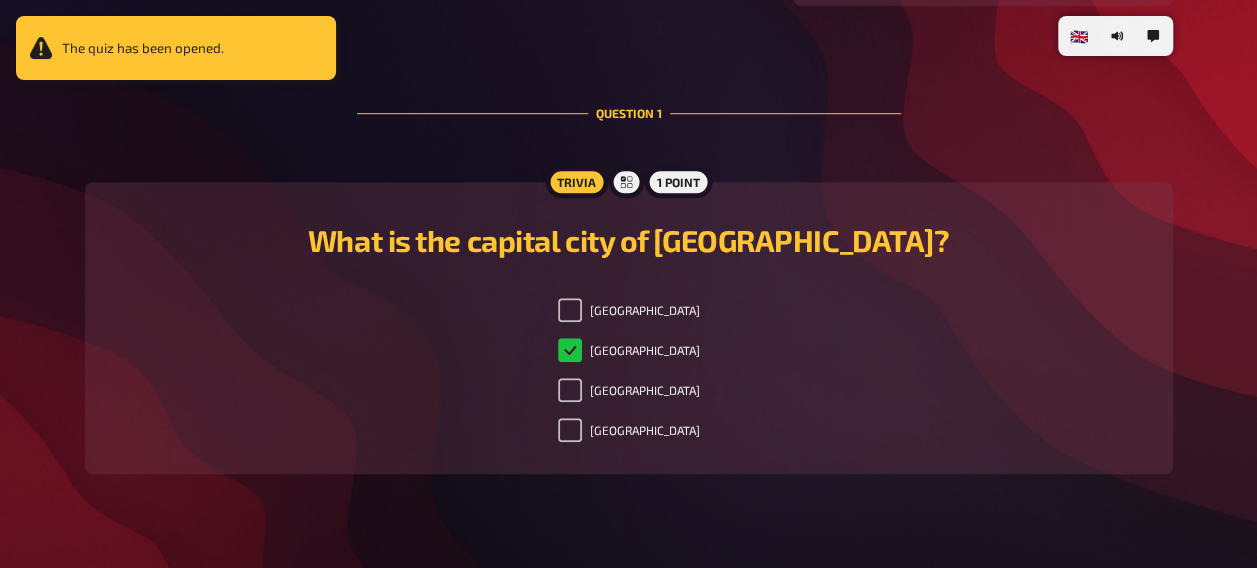 checkbox on "true" 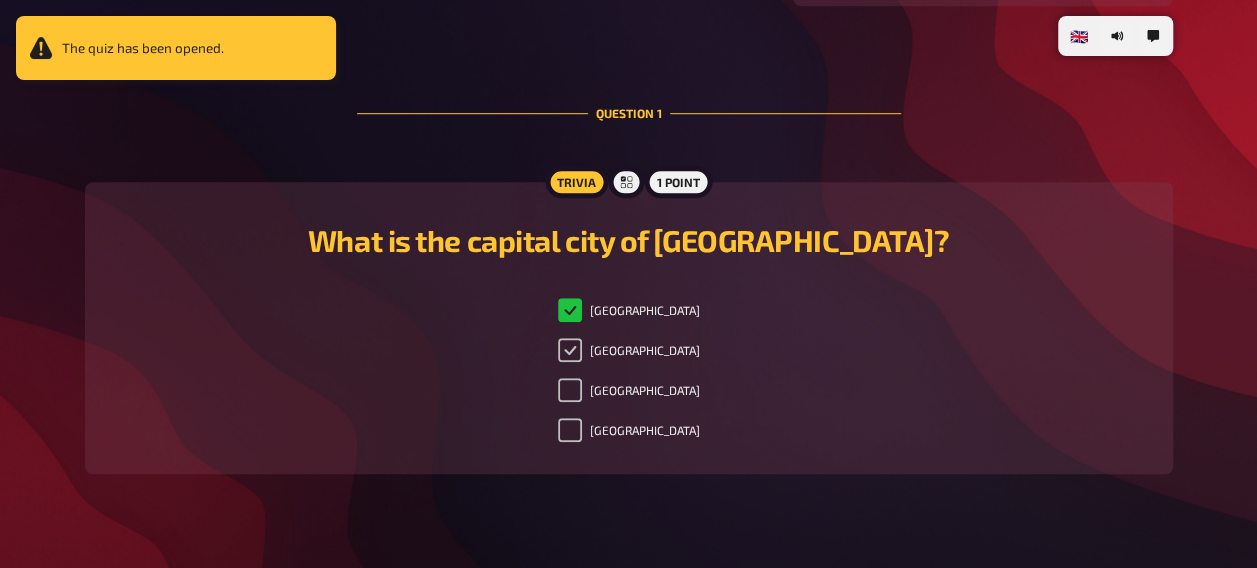 click on "[GEOGRAPHIC_DATA]" at bounding box center [570, 350] 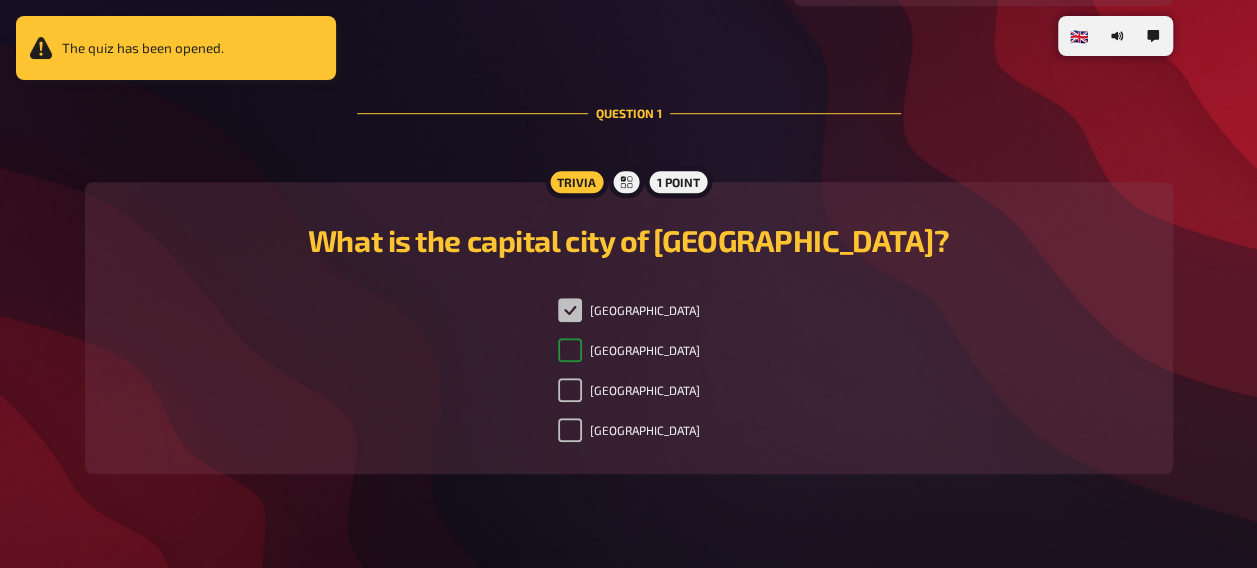checkbox on "true" 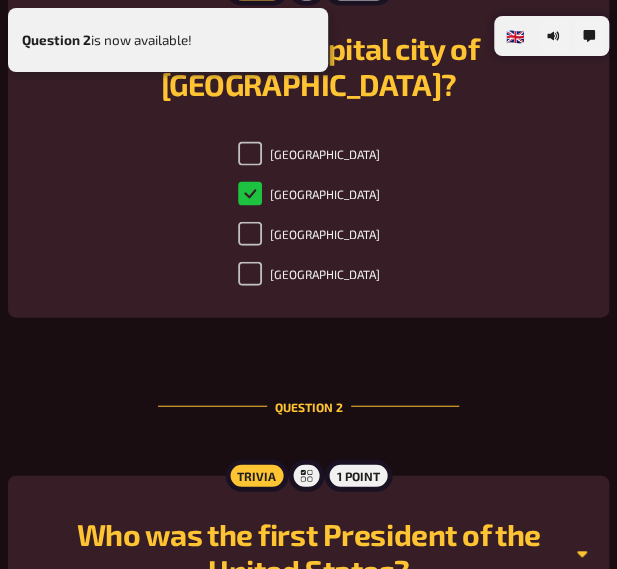 scroll, scrollTop: 1046, scrollLeft: 0, axis: vertical 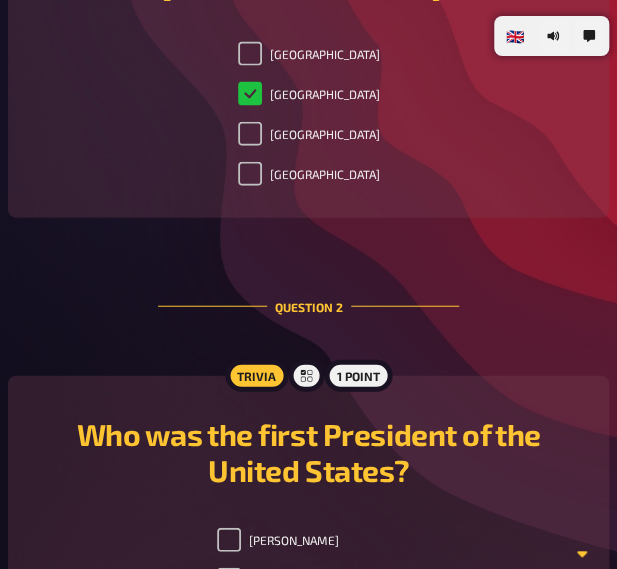 click on "[PERSON_NAME][US_STATE]" at bounding box center [229, 660] 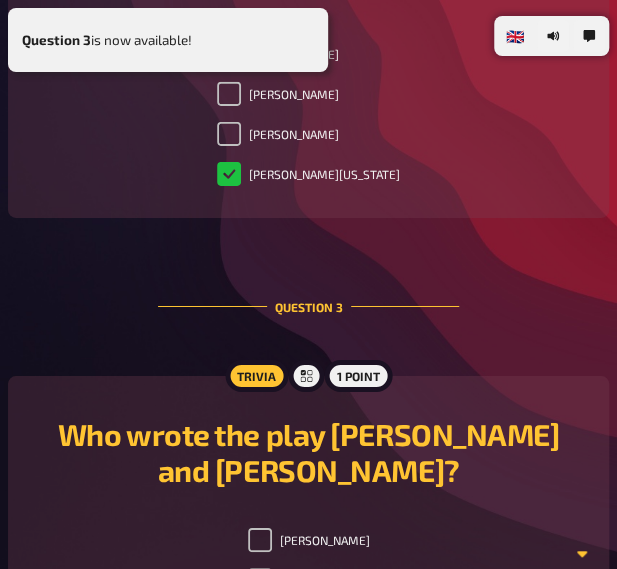 scroll, scrollTop: 1583, scrollLeft: 0, axis: vertical 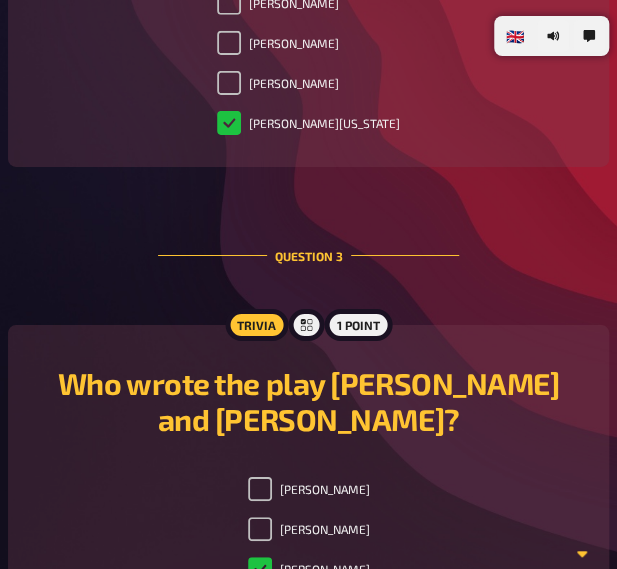 click on "[PERSON_NAME]" at bounding box center (309, 569) 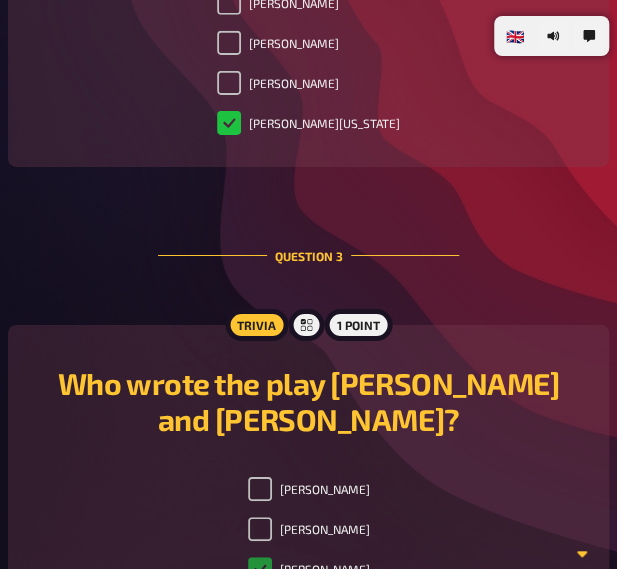 checkbox on "true" 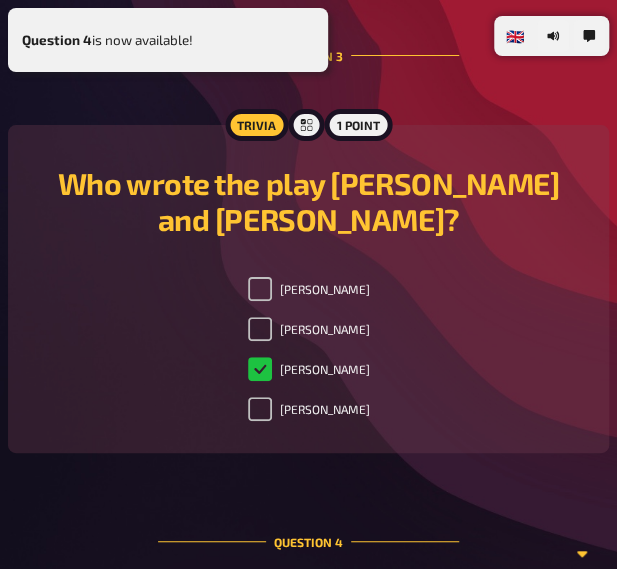 scroll, scrollTop: 2070, scrollLeft: 0, axis: vertical 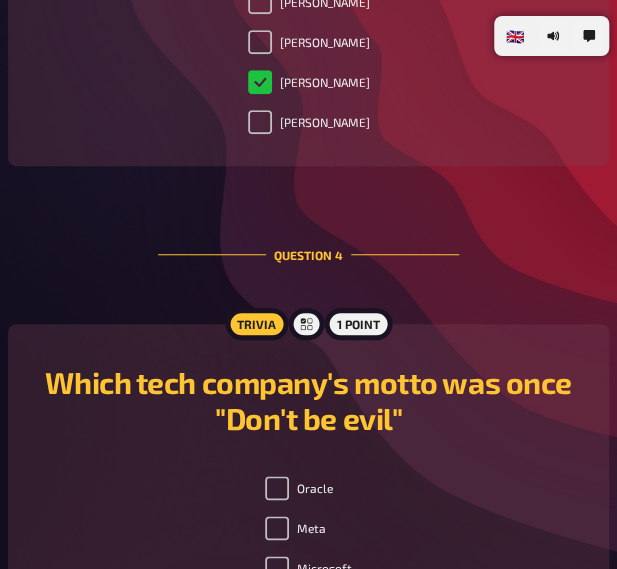 click on "Google" at bounding box center [277, 608] 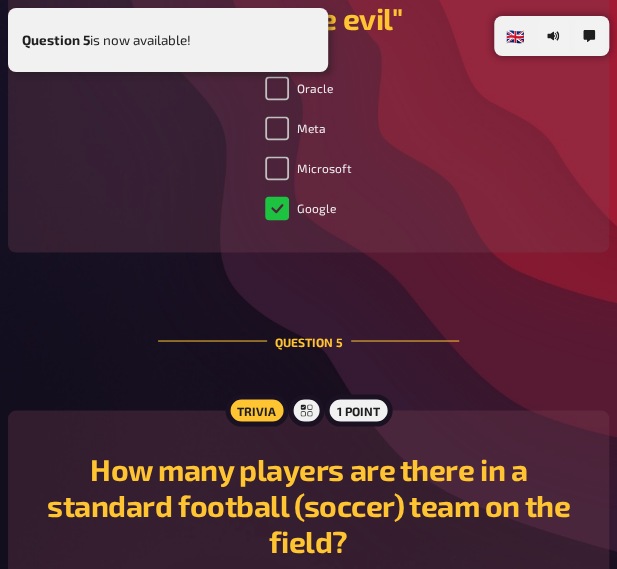 scroll, scrollTop: 2592, scrollLeft: 0, axis: vertical 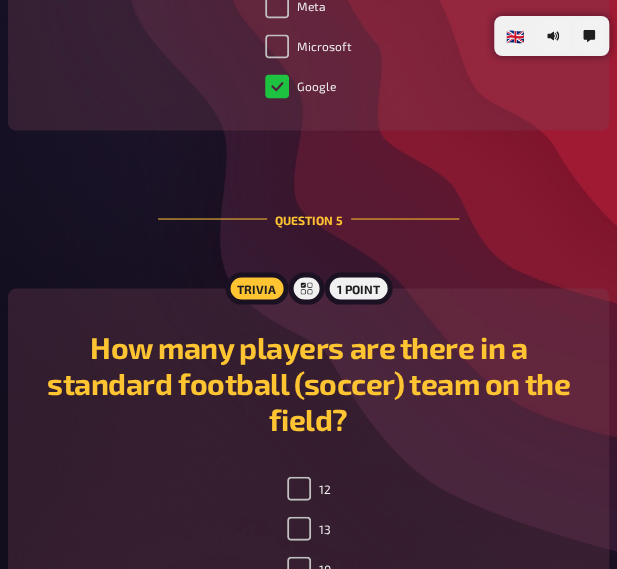 click on "11" at bounding box center (308, 608) 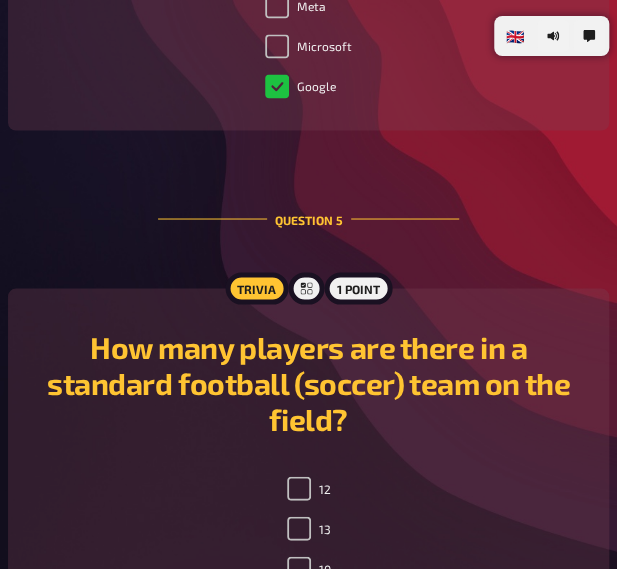 click on "11" at bounding box center [308, 608] 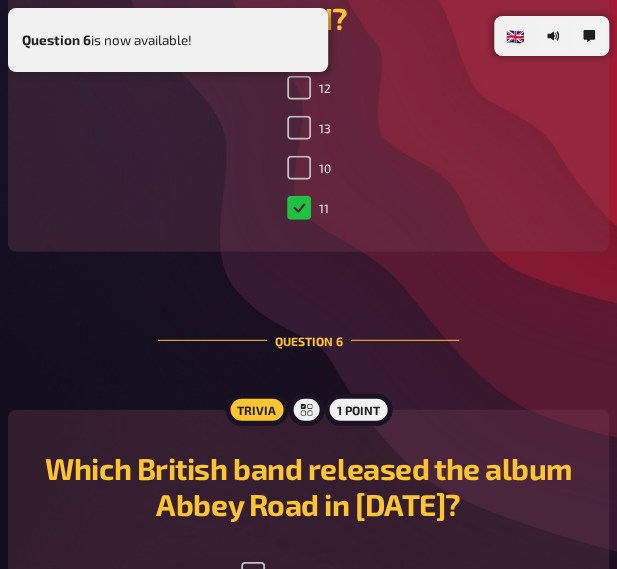 scroll, scrollTop: 3079, scrollLeft: 0, axis: vertical 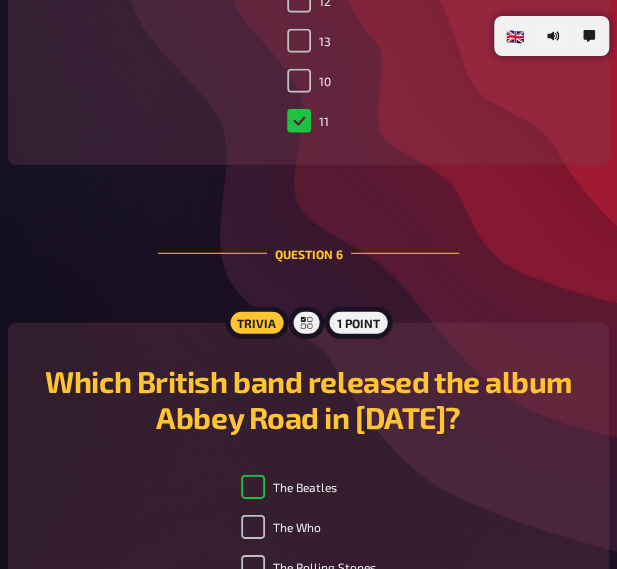 checkbox on "true" 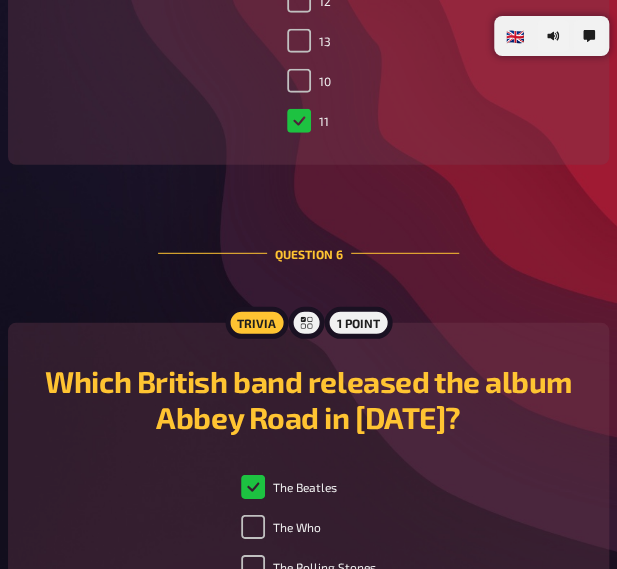 click on "🇩🇪 Deutsch 🇬🇧 English 🇳🇱 Nederlands CC Social Hello, how nice to have you with us! While we wait for the host to start the quiz, you can invite other team members and change your player name. Once the quiz started, the questions will be revealed one at a time and remain available until the end. Each of your answers will be saved and shared within your team, so there's no need to confirm anything. And now, have fun quizzing! Sidd Adjust your player name and color here. My team [PERSON_NAME] All answers are shared among your team mates. [PERSON_NAME] [PERSON_NAME] [PERSON_NAME] [PERSON_NAME] add team mates Question   1 Trivia 1 point What is the capital city of [GEOGRAPHIC_DATA]? [GEOGRAPHIC_DATA] [GEOGRAPHIC_DATA] [GEOGRAPHIC_DATA] [GEOGRAPHIC_DATA] Question   2 Trivia 1 point Who was the first President of the United States? [PERSON_NAME] [PERSON_NAME] [PERSON_NAME] [PERSON_NAME][US_STATE] Question   3 Trivia 1 point Who wrote the play [PERSON_NAME] and [PERSON_NAME]? [PERSON_NAME] [PERSON_NAME] [PERSON_NAME] [PERSON_NAME] Question   4" at bounding box center (308, -1150) 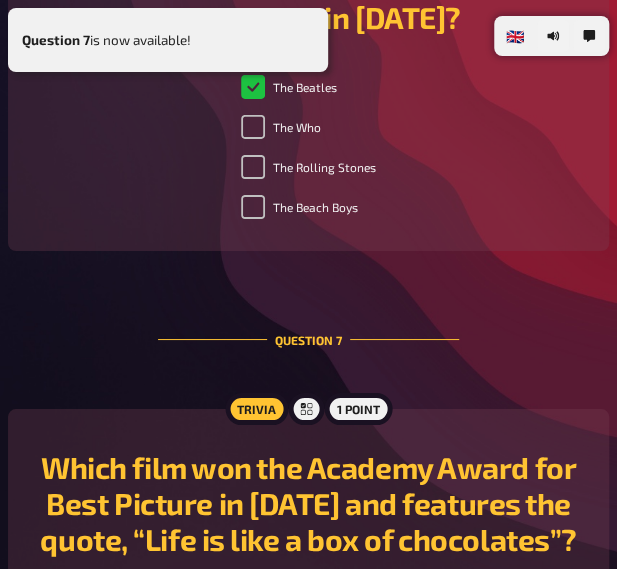 scroll, scrollTop: 3638, scrollLeft: 0, axis: vertical 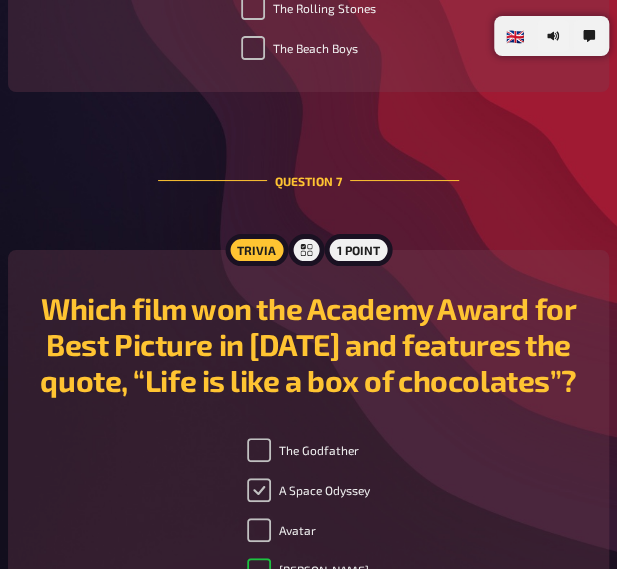 checkbox on "true" 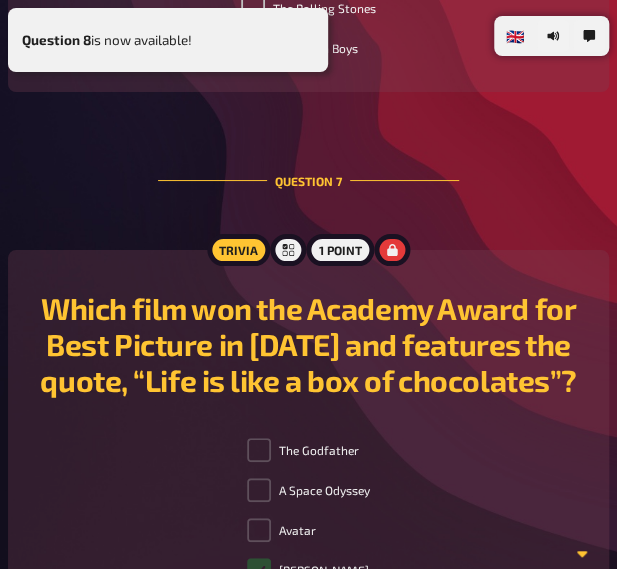 scroll, scrollTop: 4088, scrollLeft: 0, axis: vertical 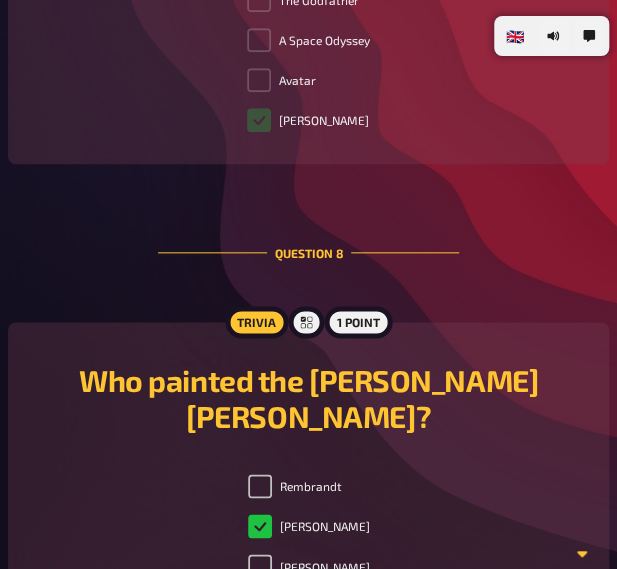 click on "[PERSON_NAME]" at bounding box center [309, 526] 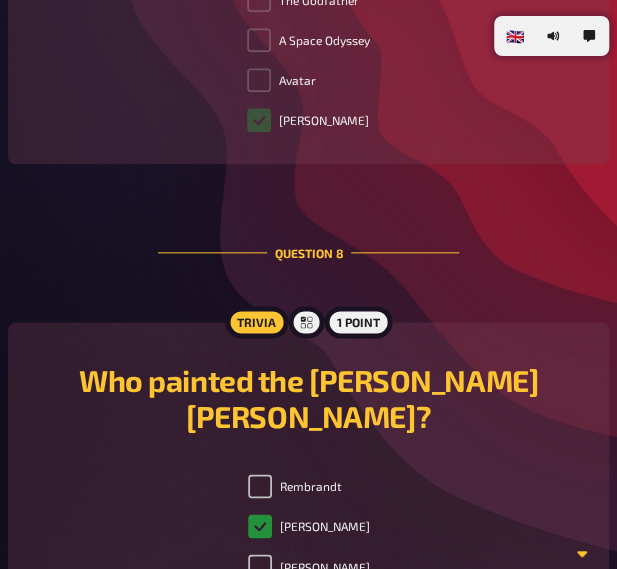 click on "[PERSON_NAME]" at bounding box center [260, 526] 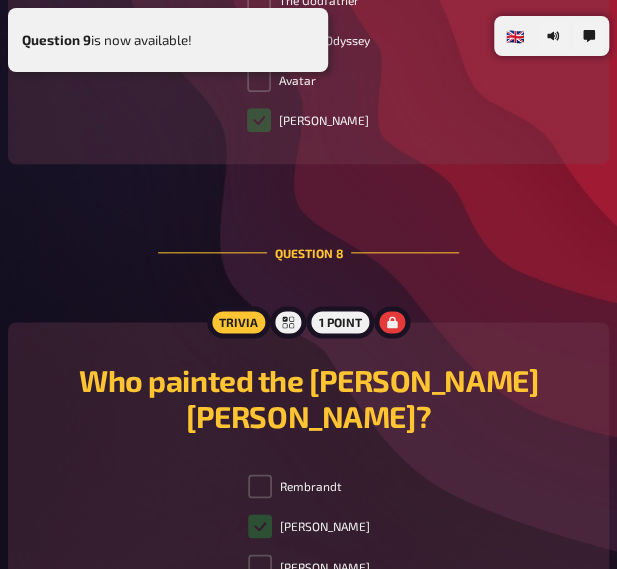 scroll, scrollTop: 4575, scrollLeft: 0, axis: vertical 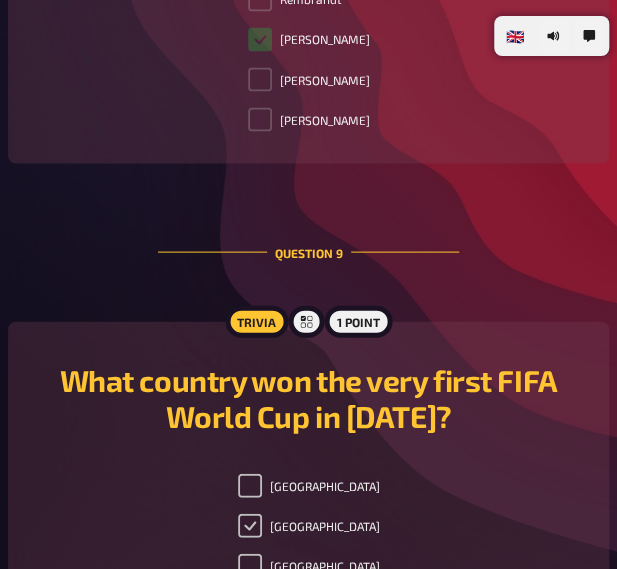 click on "[GEOGRAPHIC_DATA]" at bounding box center (250, 525) 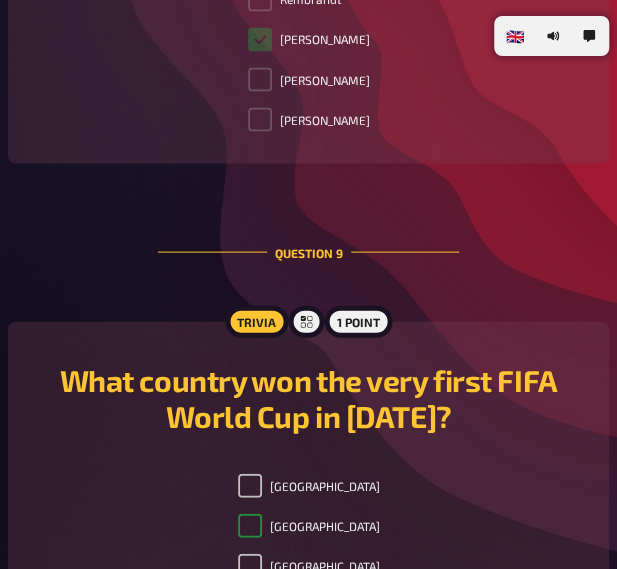 checkbox on "true" 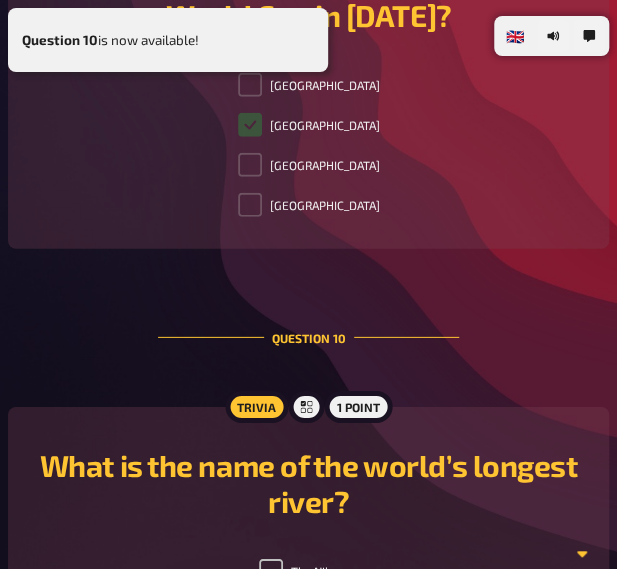 scroll, scrollTop: 5062, scrollLeft: 0, axis: vertical 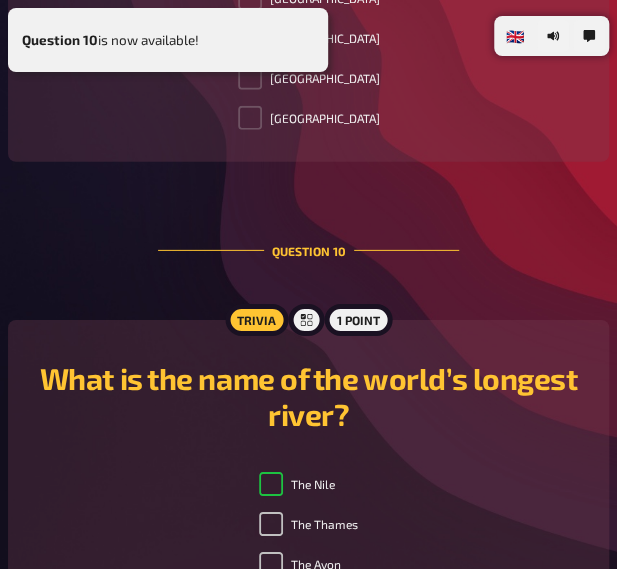 checkbox on "true" 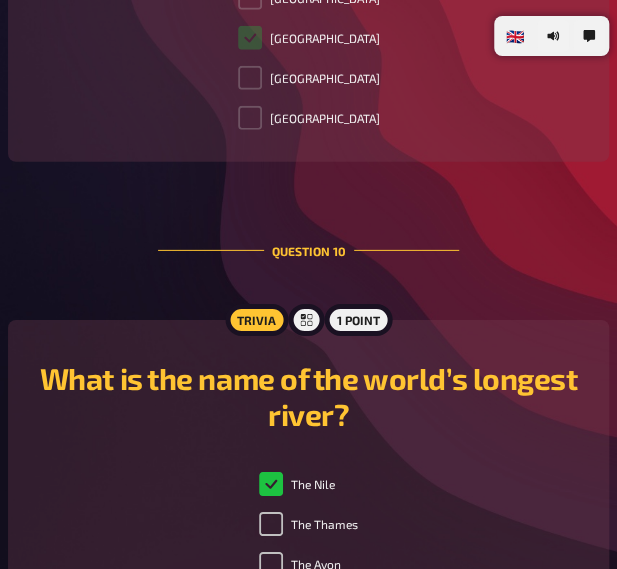 click on "The Amazon" at bounding box center (271, 604) 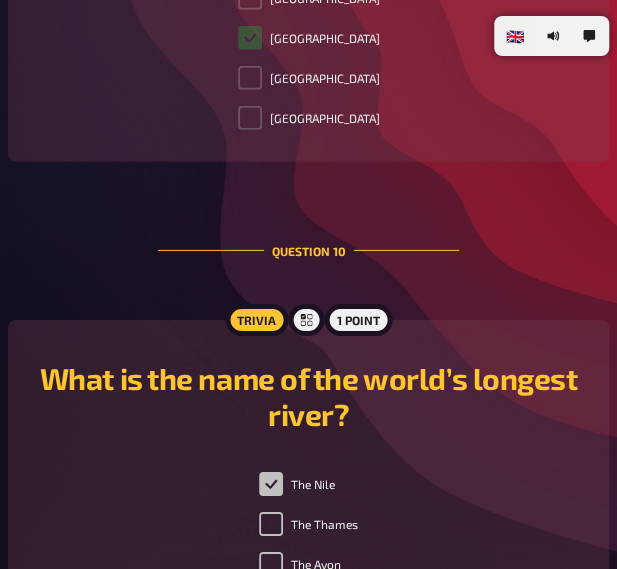 checkbox on "true" 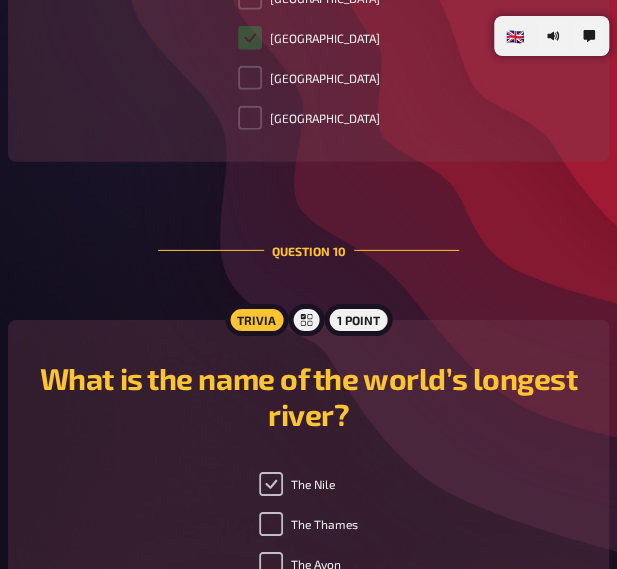 click on "The Nile" at bounding box center [271, 484] 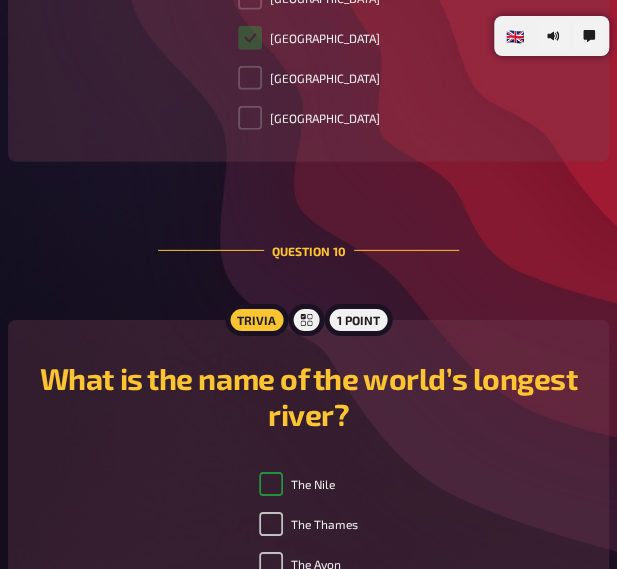 checkbox on "true" 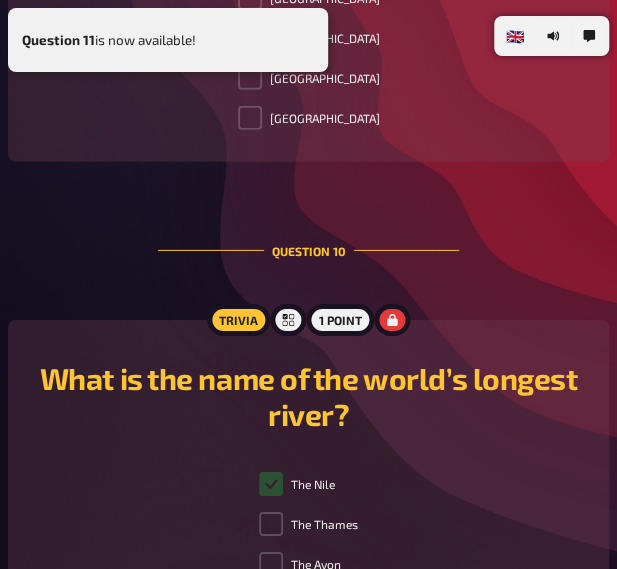 scroll, scrollTop: 5548, scrollLeft: 0, axis: vertical 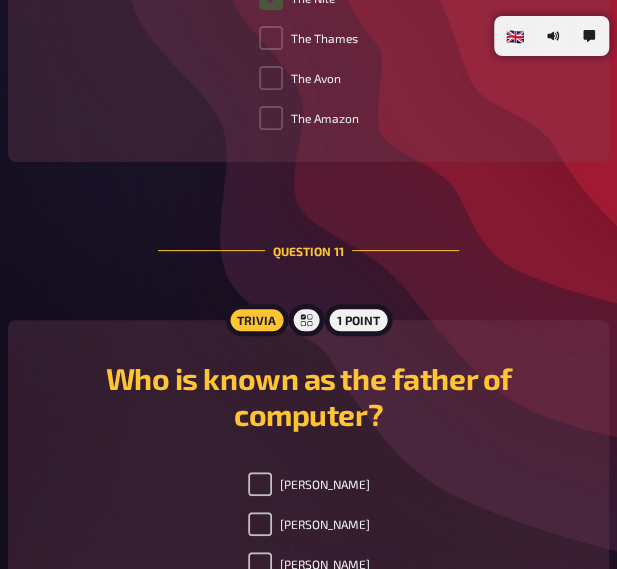 checkbox on "true" 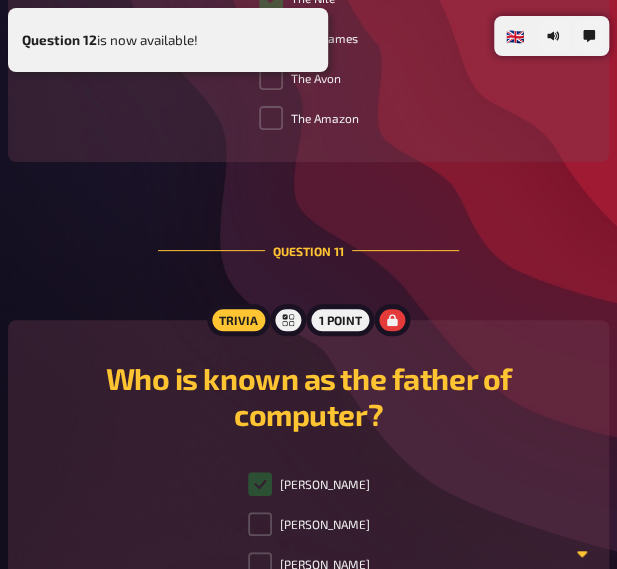 scroll, scrollTop: 6035, scrollLeft: 0, axis: vertical 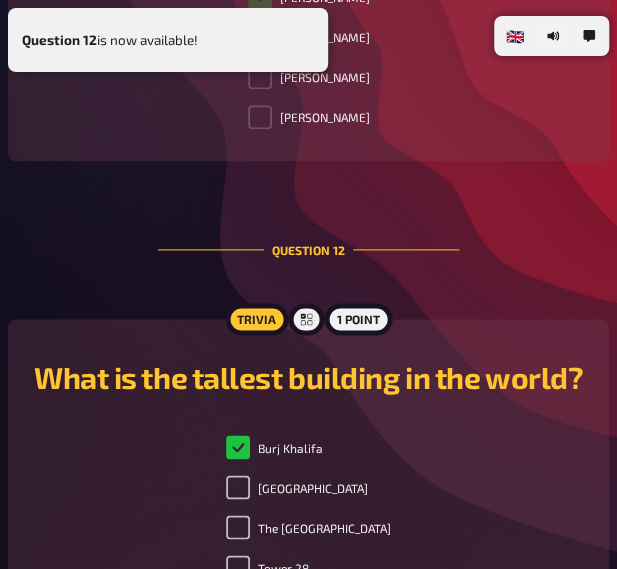 click on "Burj Khalifa" at bounding box center [274, 447] 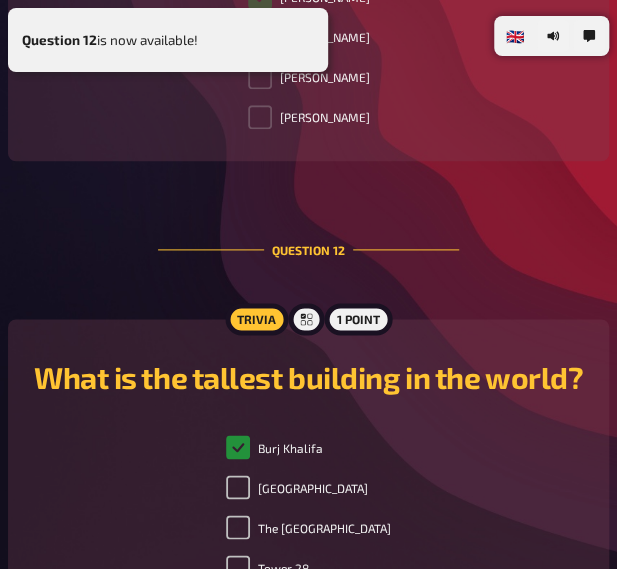 click on "Burj Khalifa" at bounding box center [238, 447] 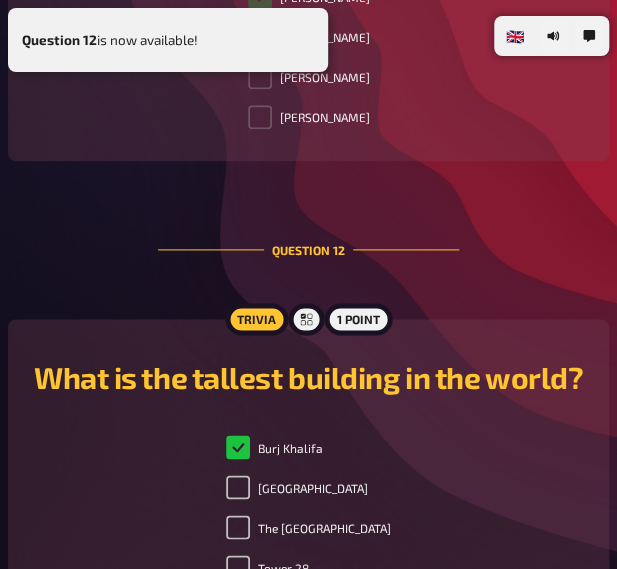 checkbox on "true" 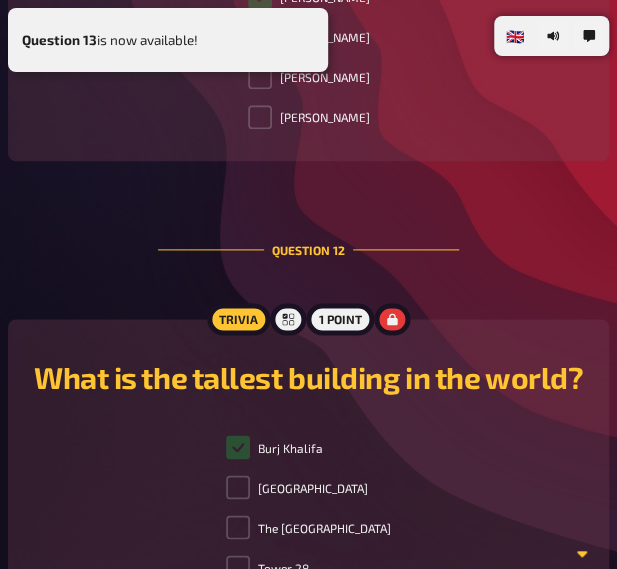 scroll, scrollTop: 6522, scrollLeft: 0, axis: vertical 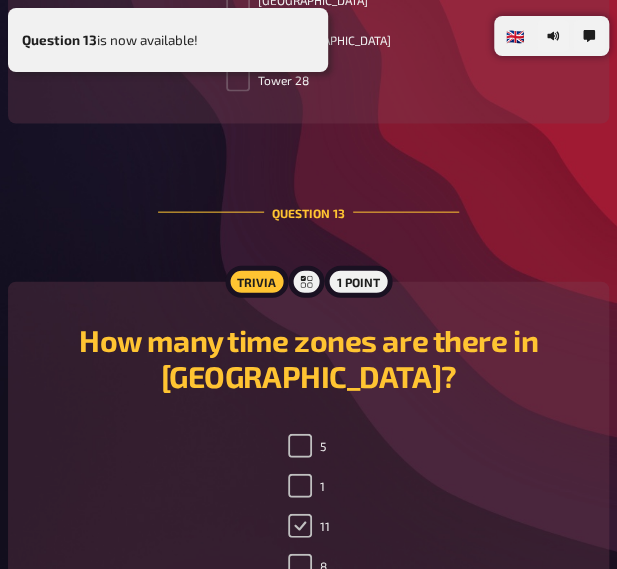 click on "11" at bounding box center (300, 526) 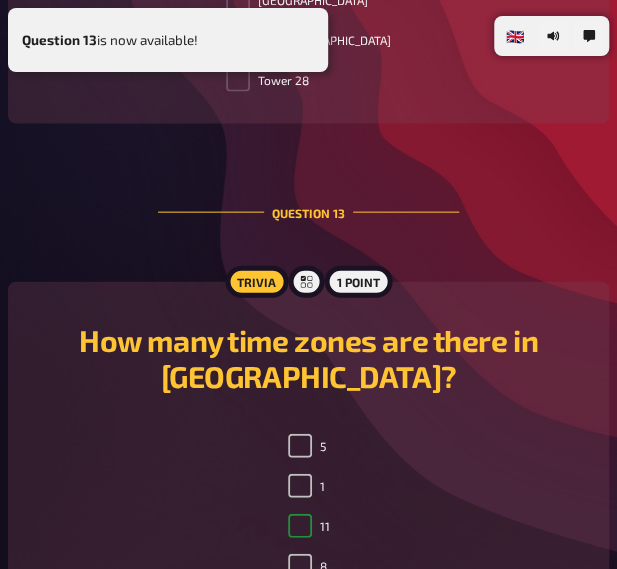 checkbox on "true" 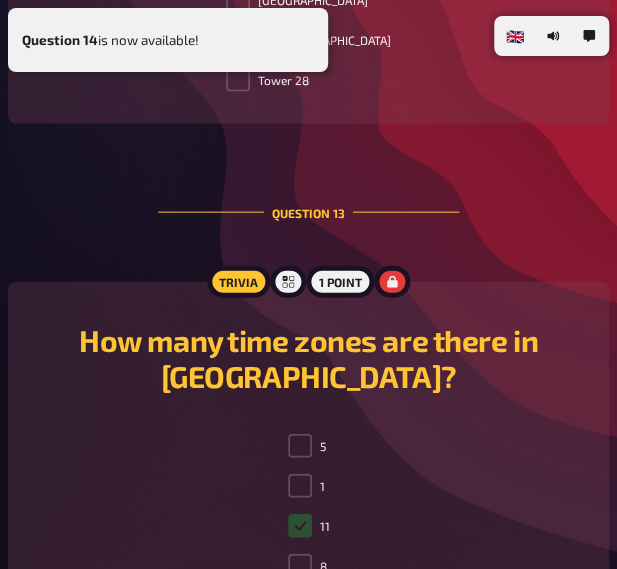 scroll, scrollTop: 7008, scrollLeft: 0, axis: vertical 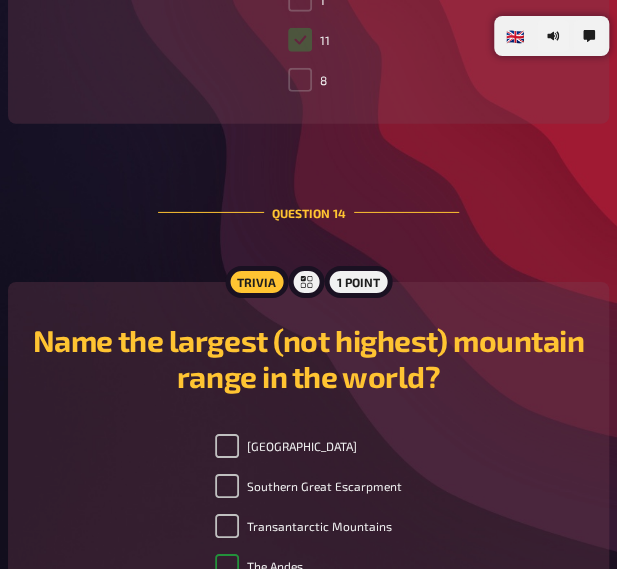 checkbox on "true" 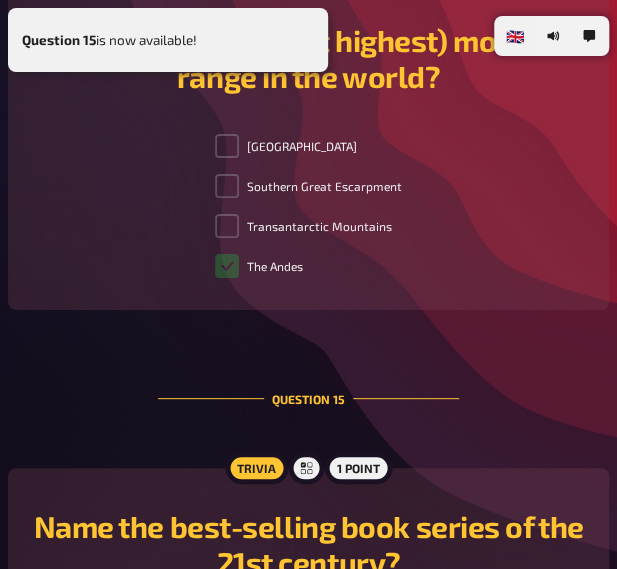 scroll, scrollTop: 7495, scrollLeft: 0, axis: vertical 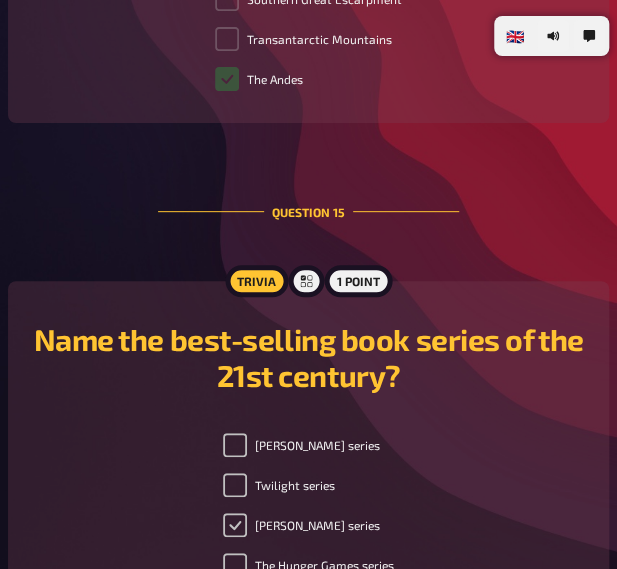 click on "[PERSON_NAME] series" at bounding box center (235, 525) 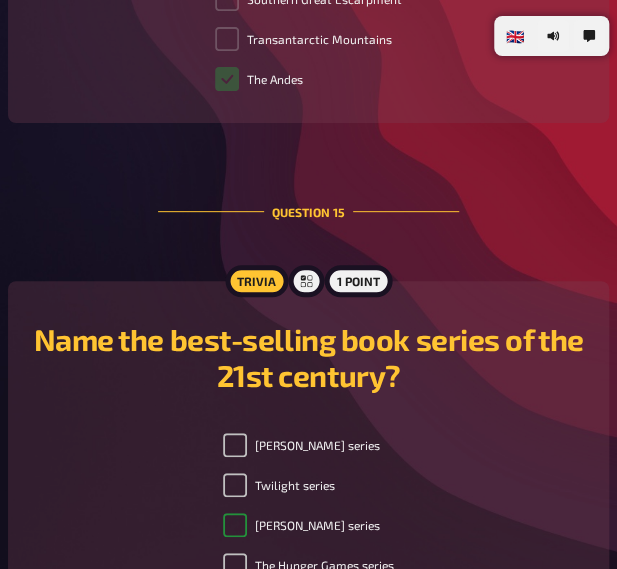 checkbox on "true" 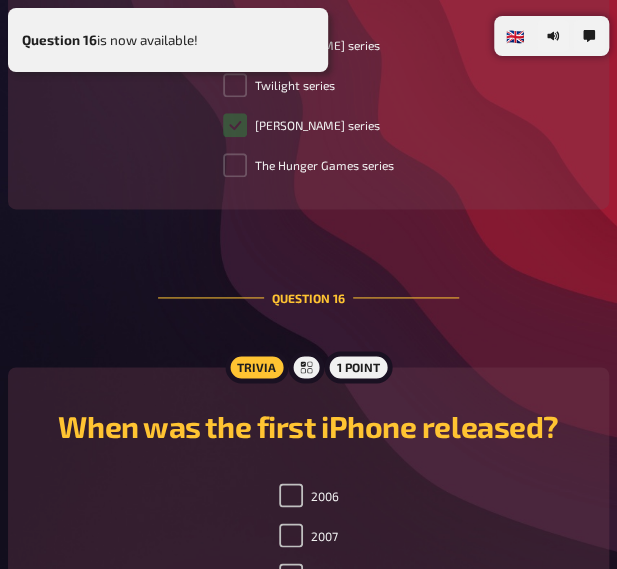 scroll, scrollTop: 7946, scrollLeft: 0, axis: vertical 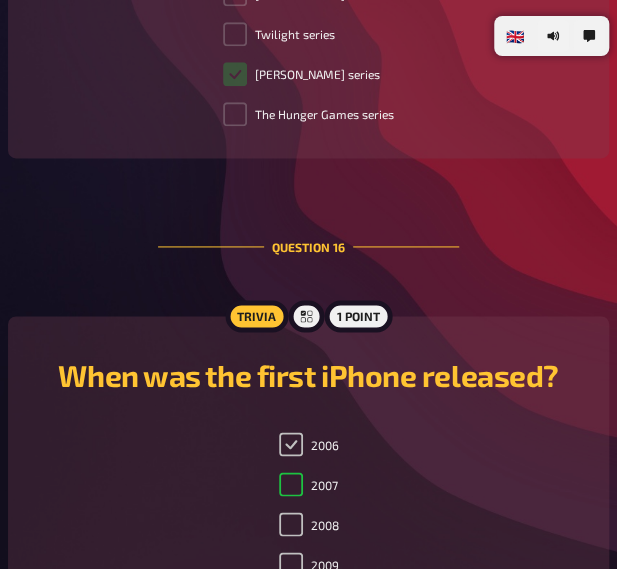 checkbox on "true" 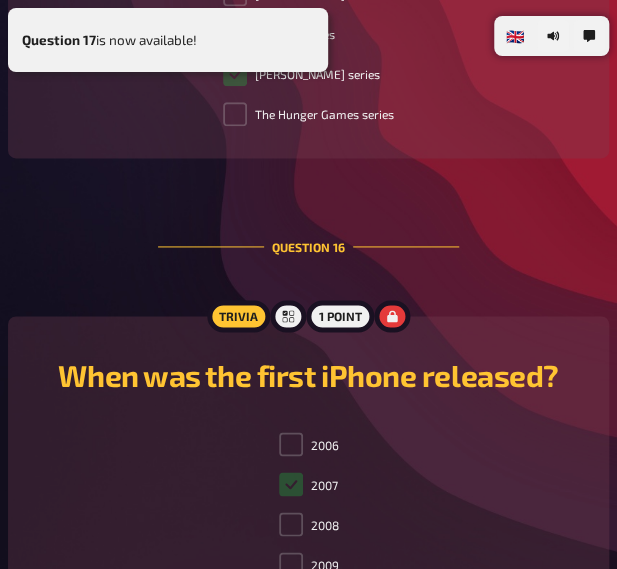 scroll, scrollTop: 8432, scrollLeft: 0, axis: vertical 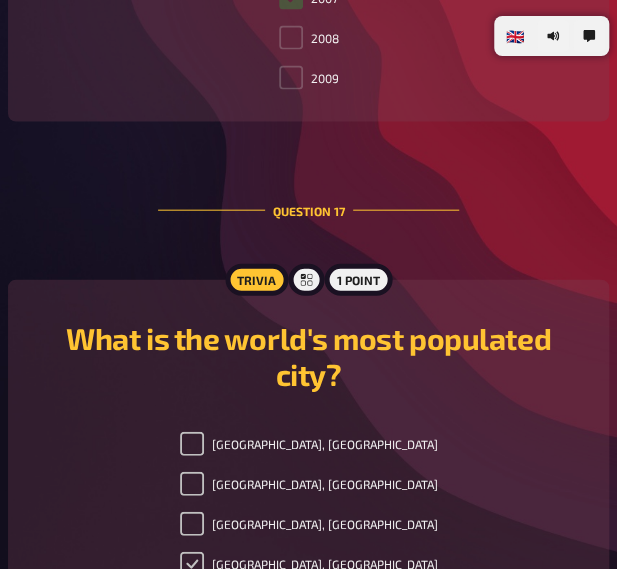 click on "[GEOGRAPHIC_DATA], [GEOGRAPHIC_DATA]" at bounding box center [192, 564] 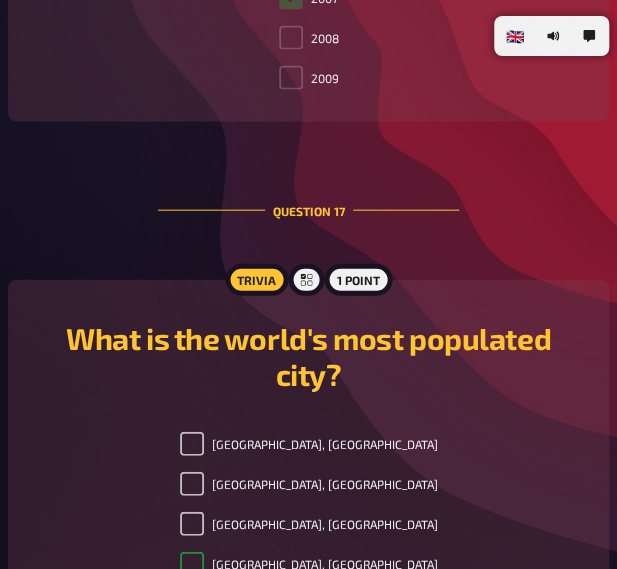 checkbox on "true" 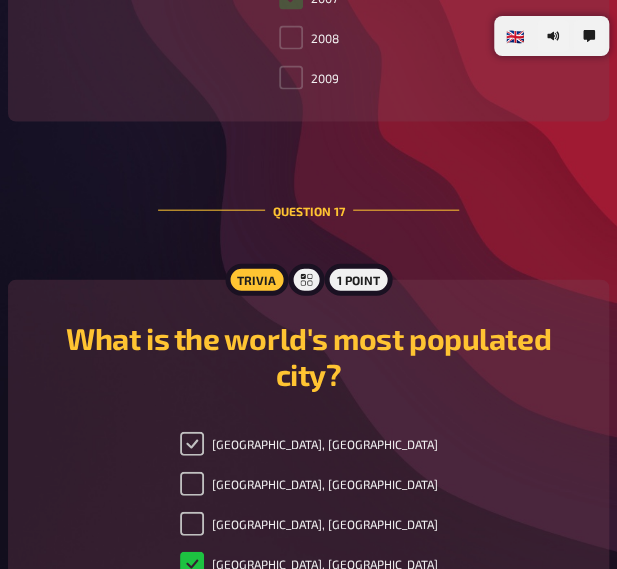 click on "[GEOGRAPHIC_DATA], [GEOGRAPHIC_DATA]" at bounding box center (192, 444) 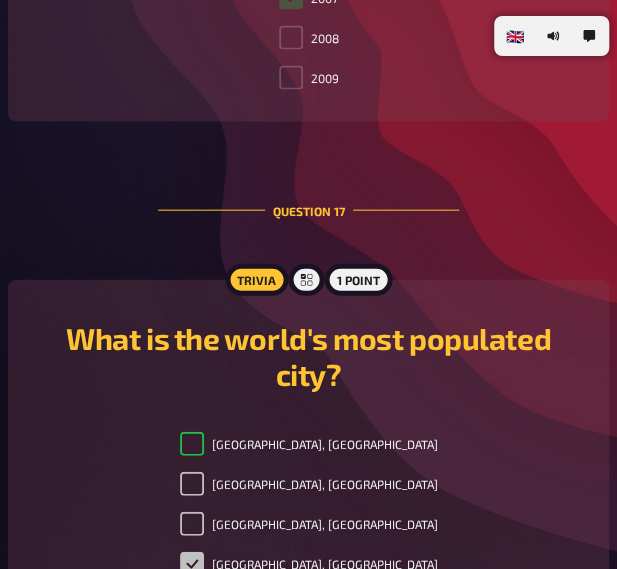 checkbox on "true" 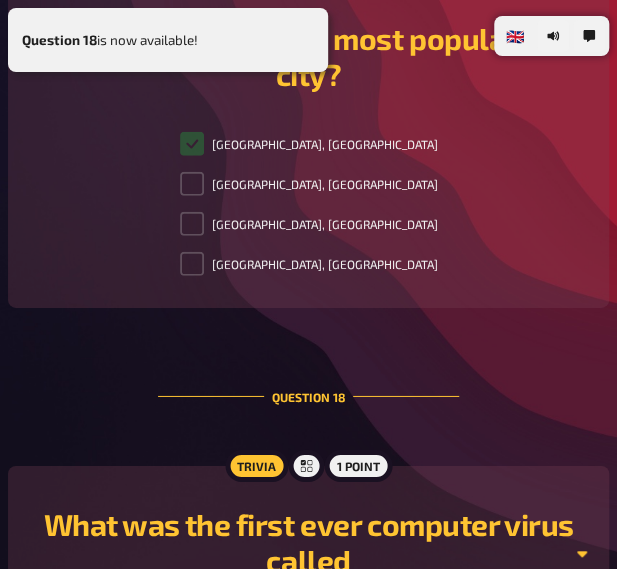 scroll, scrollTop: 8919, scrollLeft: 0, axis: vertical 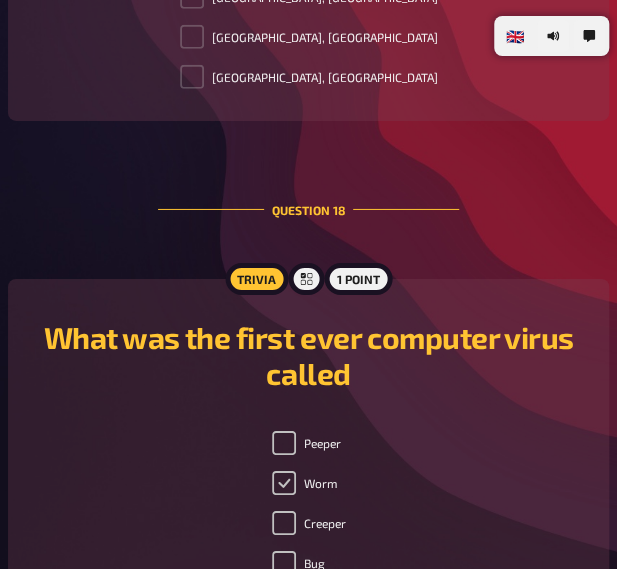 click on "Worm" at bounding box center (284, 483) 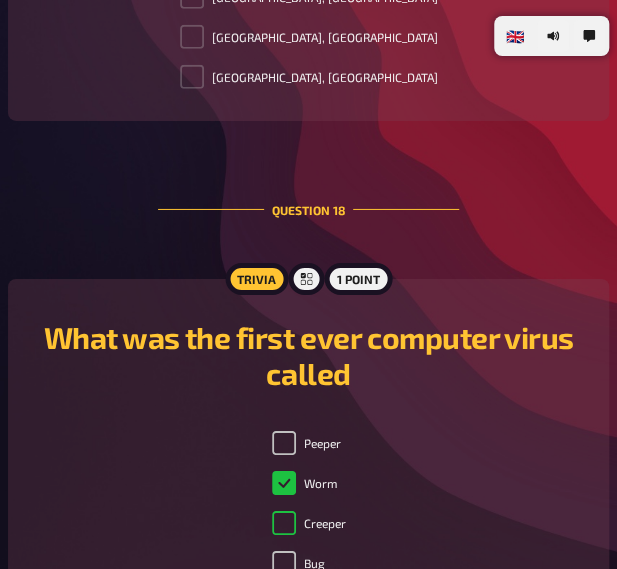 checkbox on "false" 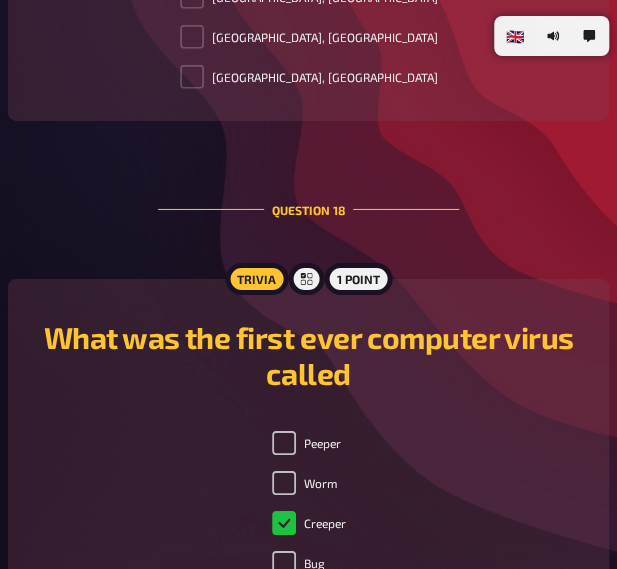 click on "Creeper" at bounding box center (309, 523) 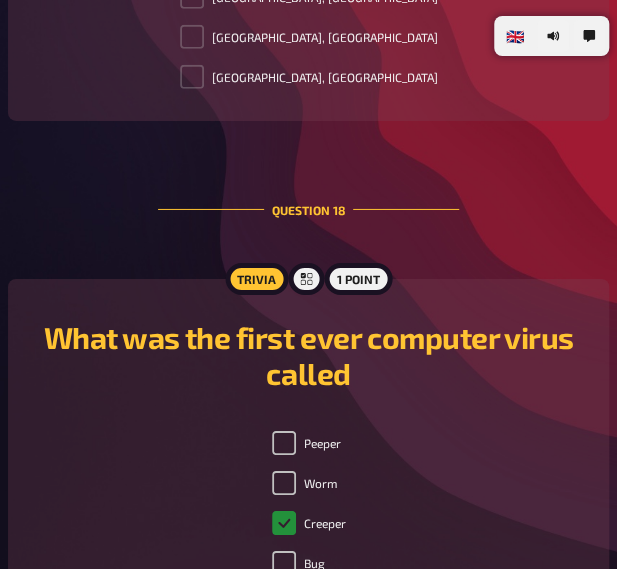click on "Creeper" at bounding box center (284, 523) 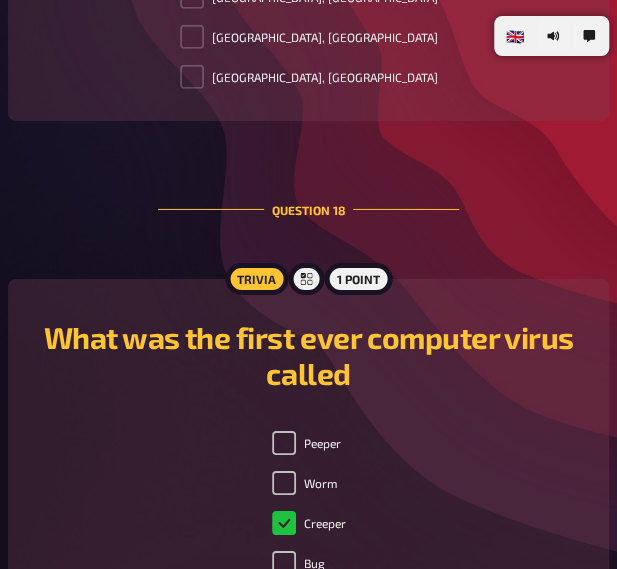 checkbox on "true" 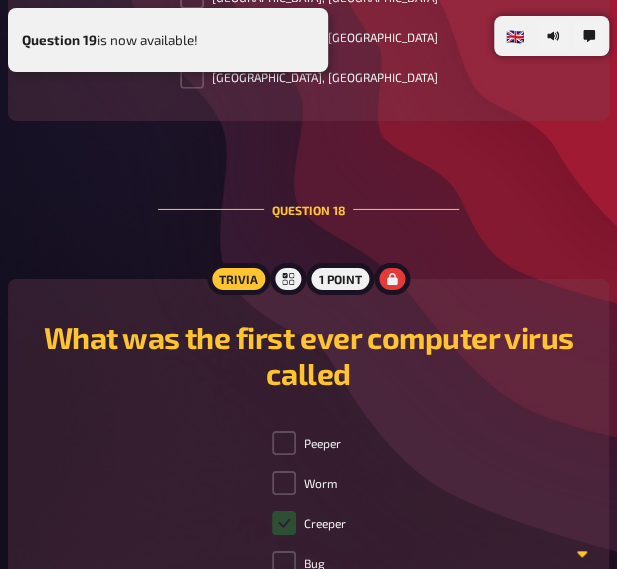scroll, scrollTop: 9370, scrollLeft: 0, axis: vertical 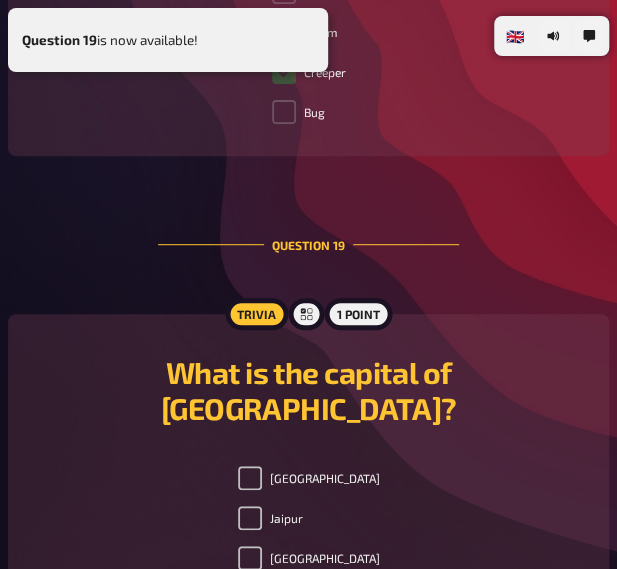 click on "[GEOGRAPHIC_DATA]" at bounding box center [250, 598] 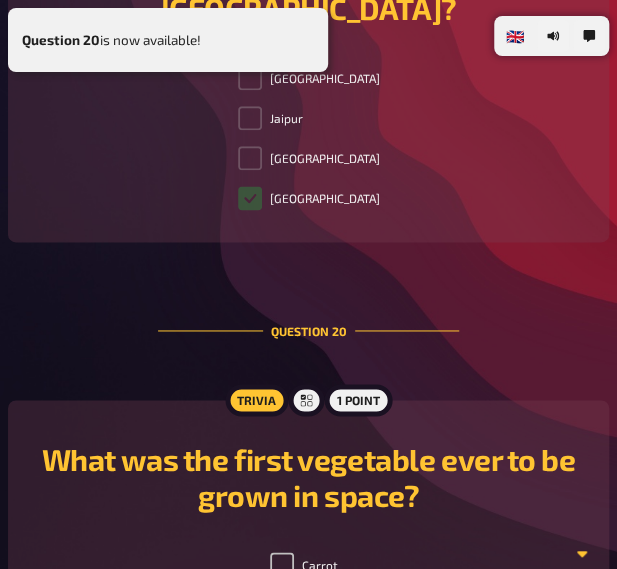 scroll, scrollTop: 9856, scrollLeft: 0, axis: vertical 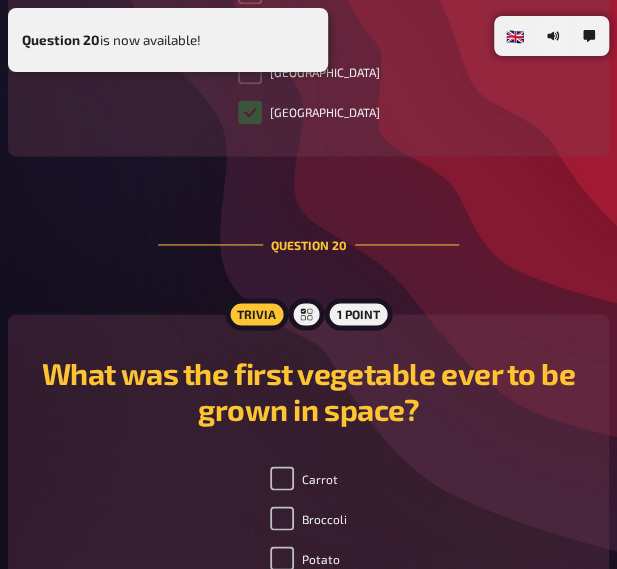 click on "Carrot Broccoli Potato Peas" at bounding box center (308, 542) 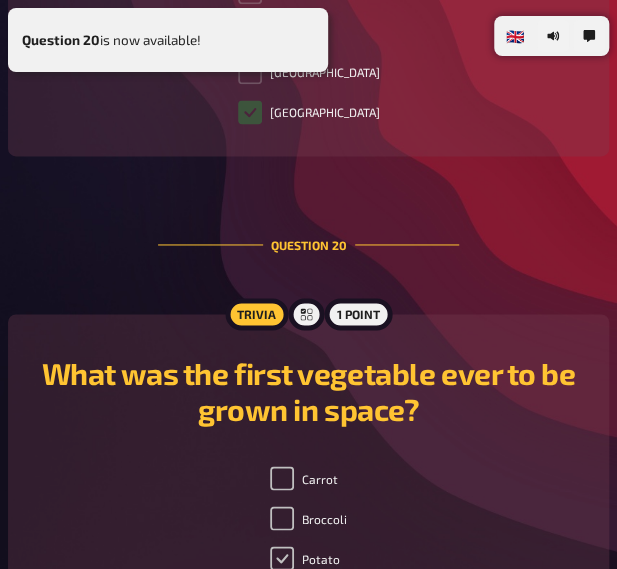 click on "Potato" at bounding box center (282, 558) 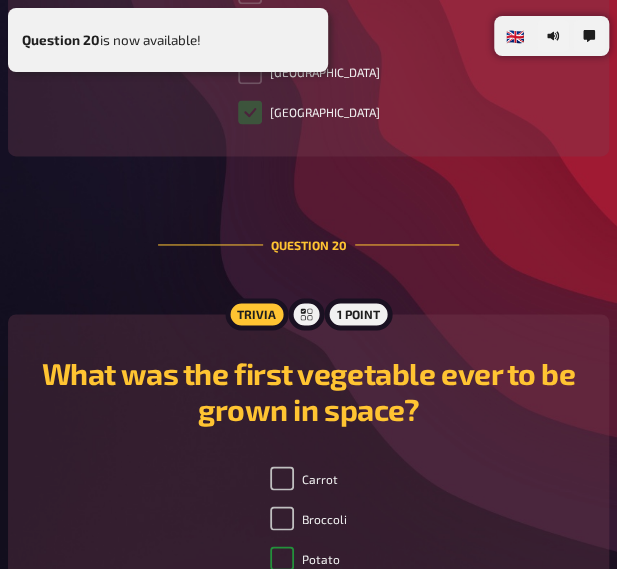 checkbox on "true" 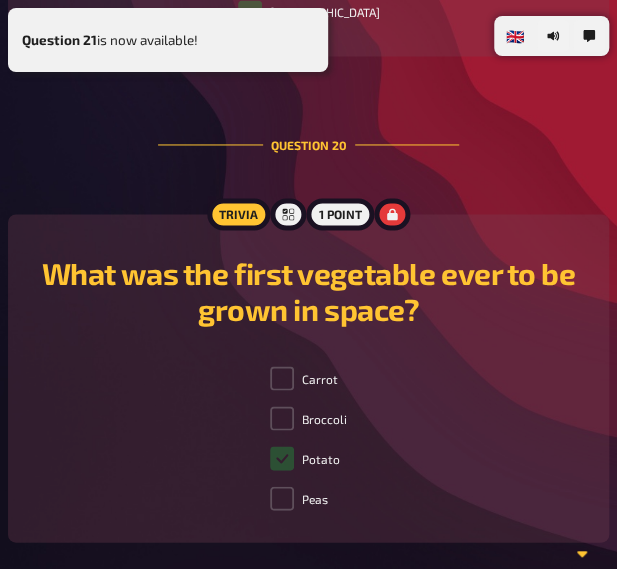 scroll, scrollTop: 10307, scrollLeft: 0, axis: vertical 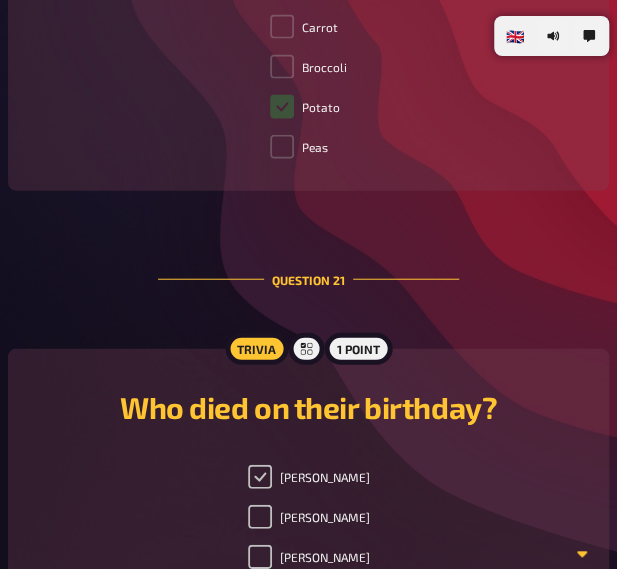 click on "[PERSON_NAME]" at bounding box center (260, 477) 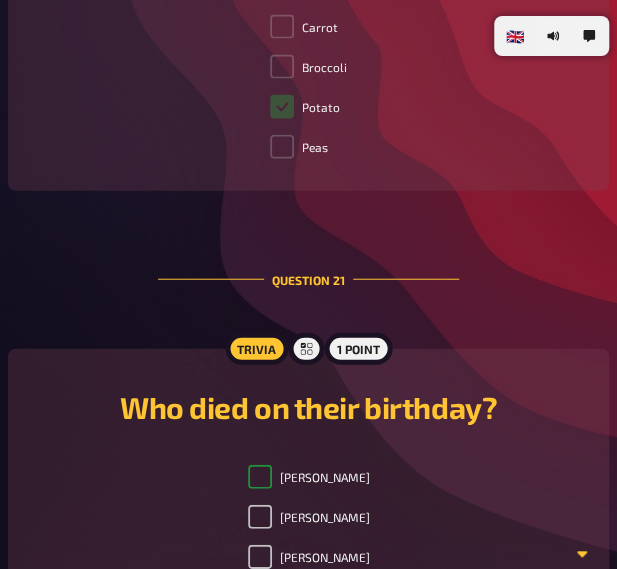 checkbox on "true" 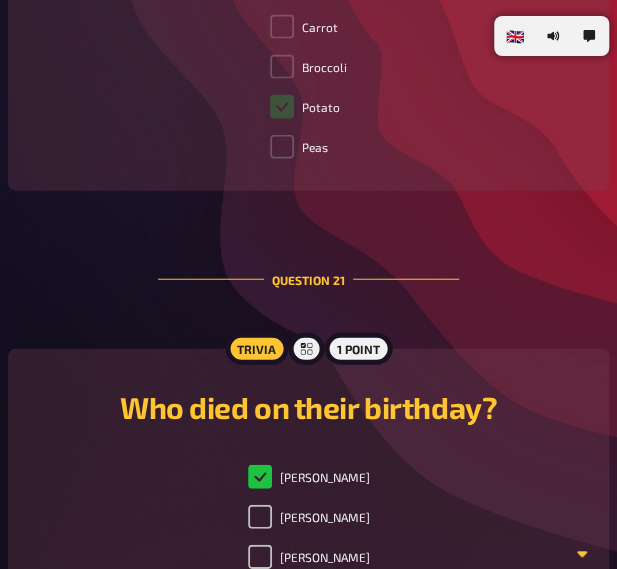 click on "[PERSON_NAME]" at bounding box center [260, 597] 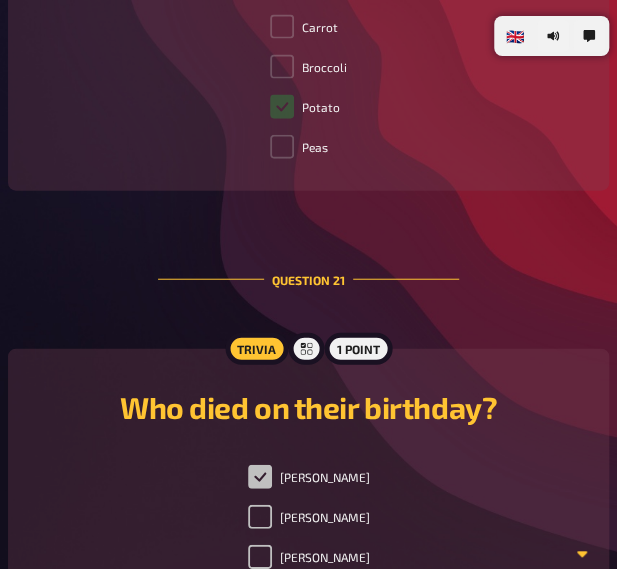 checkbox on "true" 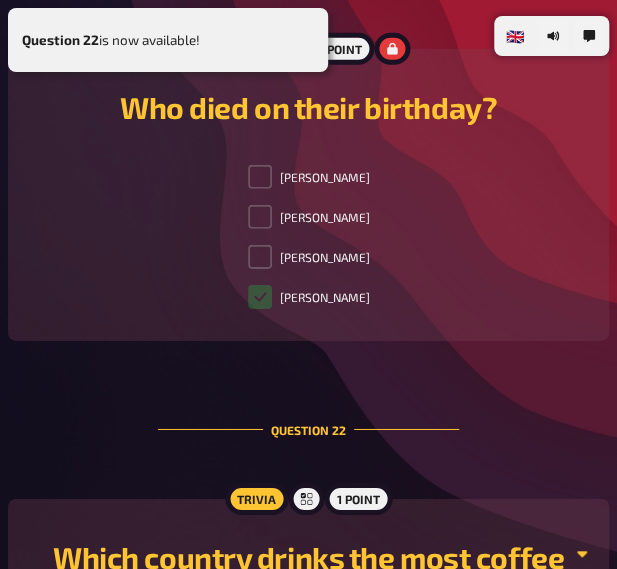 scroll, scrollTop: 10794, scrollLeft: 0, axis: vertical 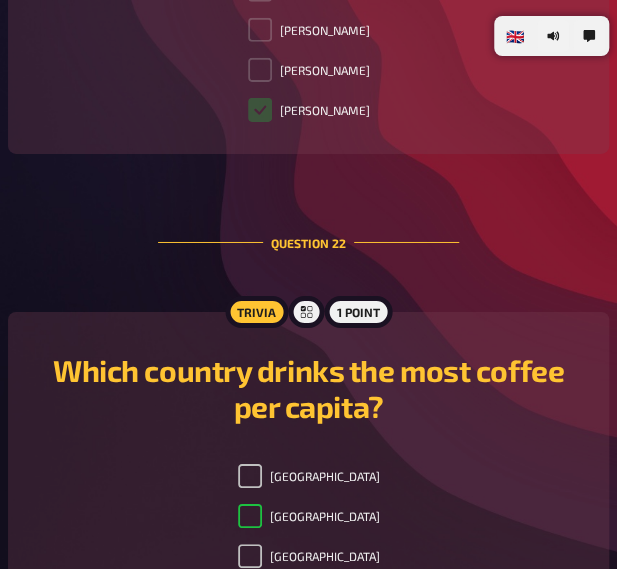 checkbox on "true" 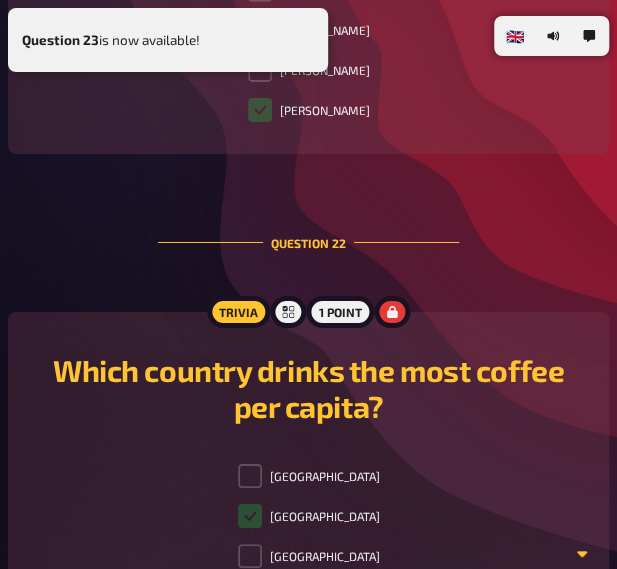 scroll, scrollTop: 11280, scrollLeft: 0, axis: vertical 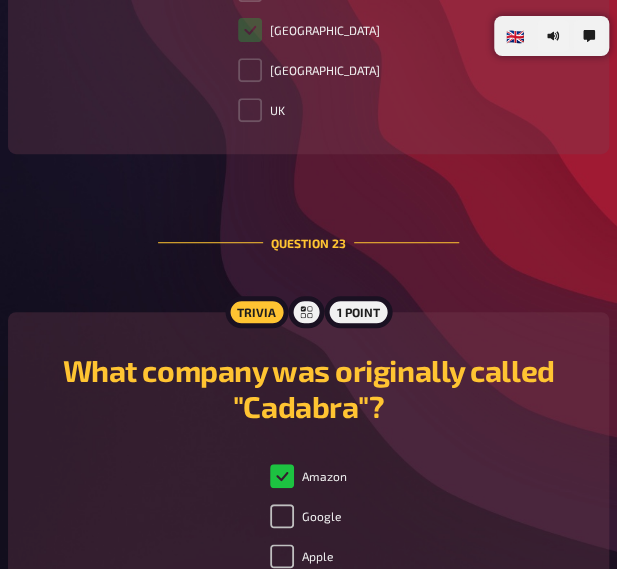 click on "Amazon" at bounding box center [308, 476] 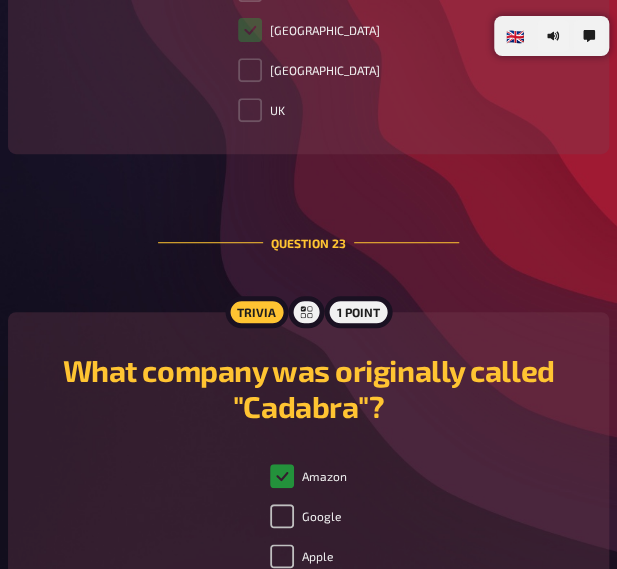 click on "Amazon" at bounding box center (282, 476) 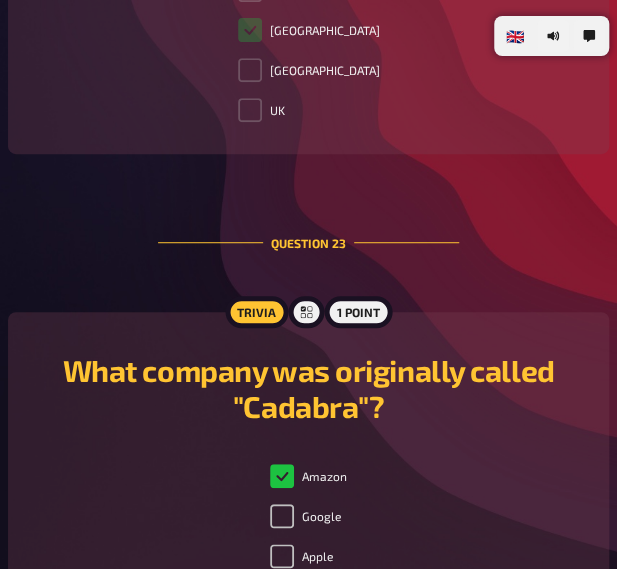 checkbox on "true" 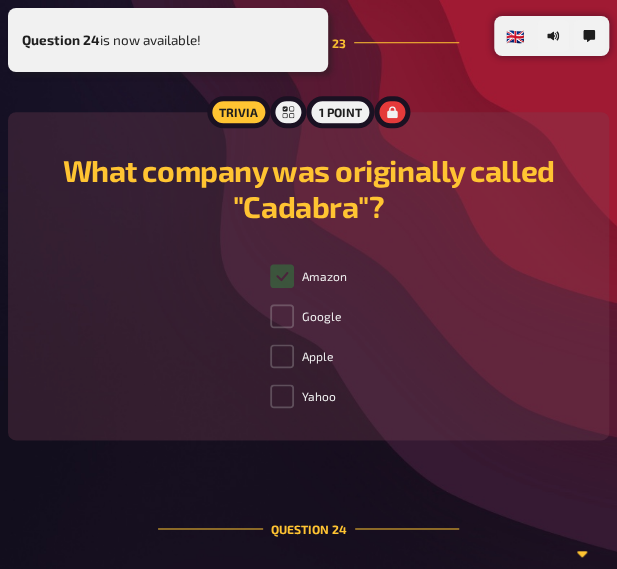 scroll, scrollTop: 11767, scrollLeft: 0, axis: vertical 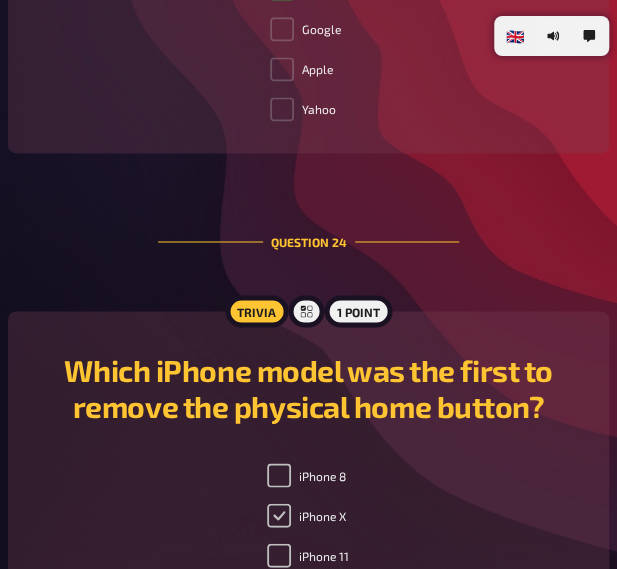 click on "iPhone X" at bounding box center [279, 515] 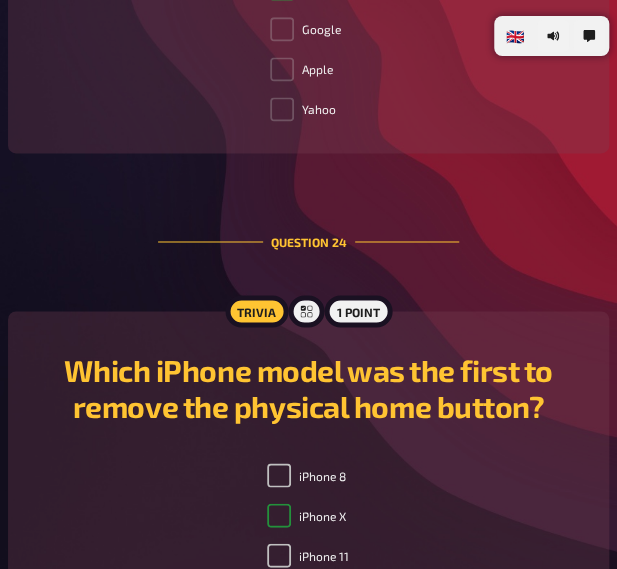 checkbox on "true" 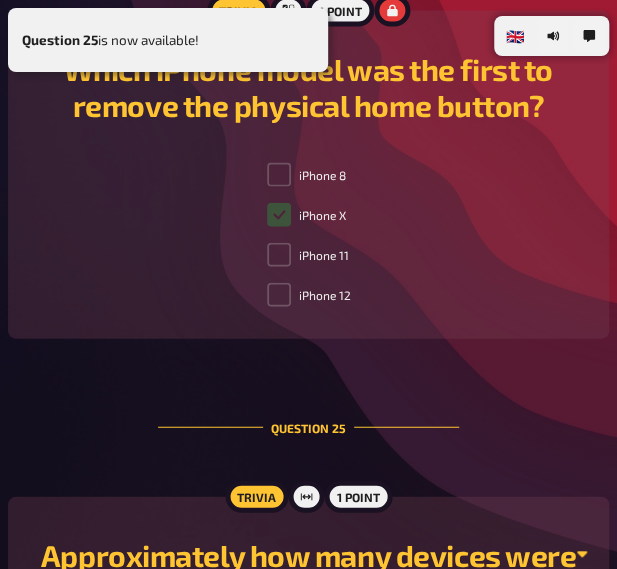 scroll, scrollTop: 12198, scrollLeft: 0, axis: vertical 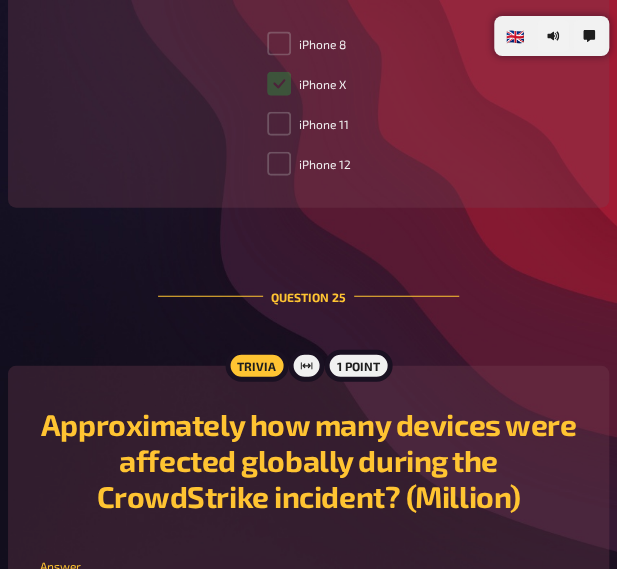 click at bounding box center [308, 594] 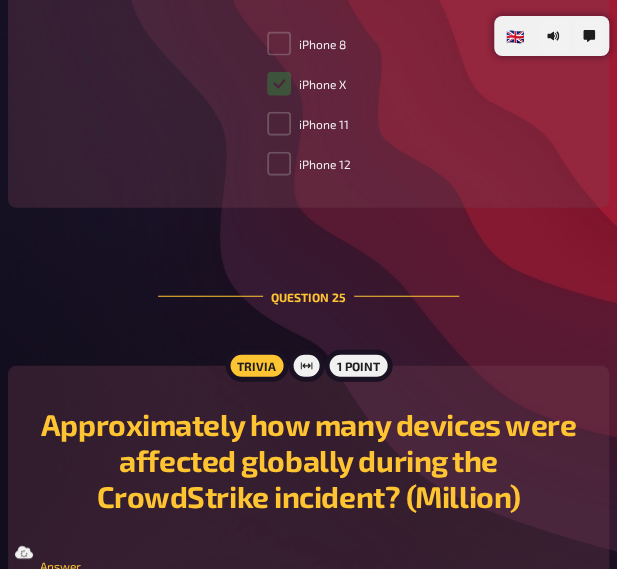 click on "-1" at bounding box center (308, 594) 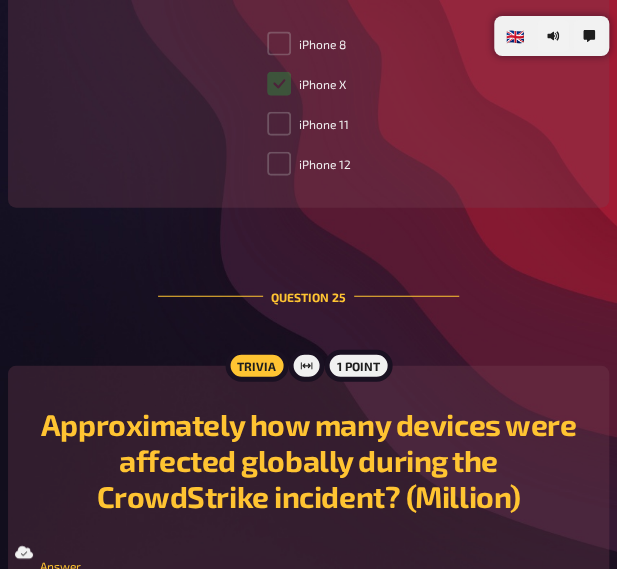 click on "-2" at bounding box center [308, 594] 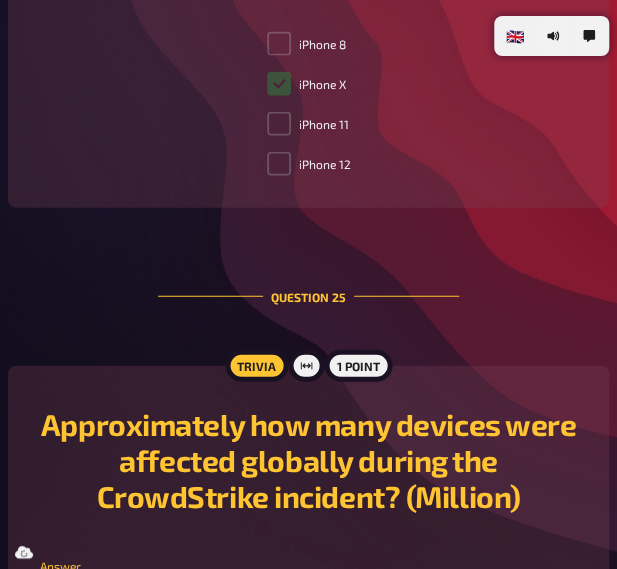 click on "0" at bounding box center (308, 594) 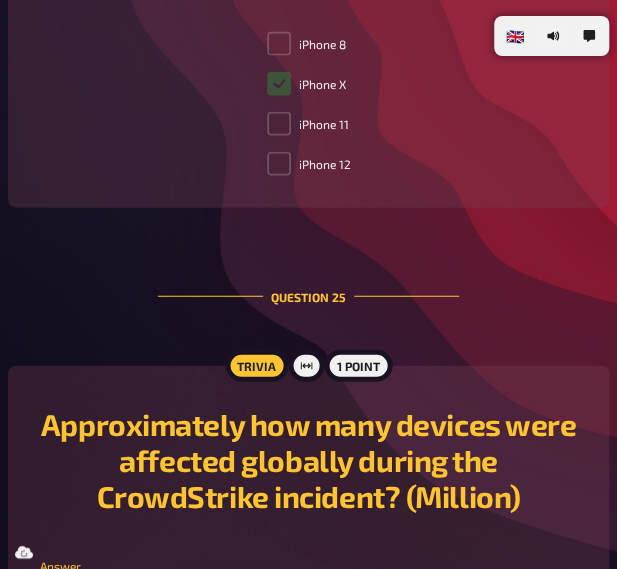 click on "2" at bounding box center [308, 594] 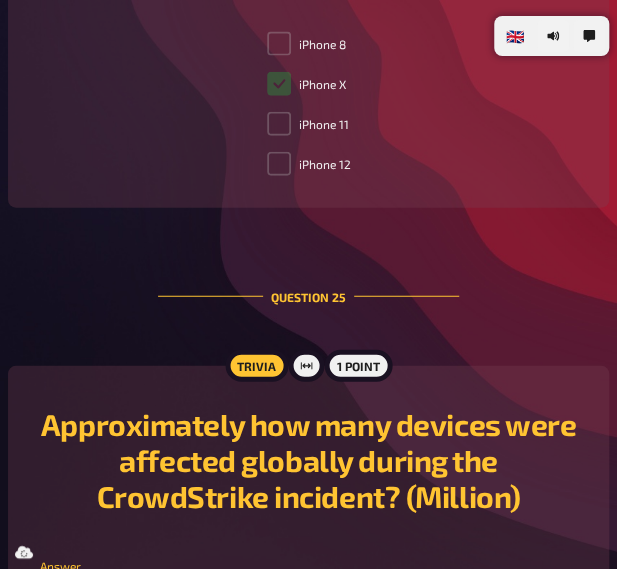 click on "1" at bounding box center [308, 594] 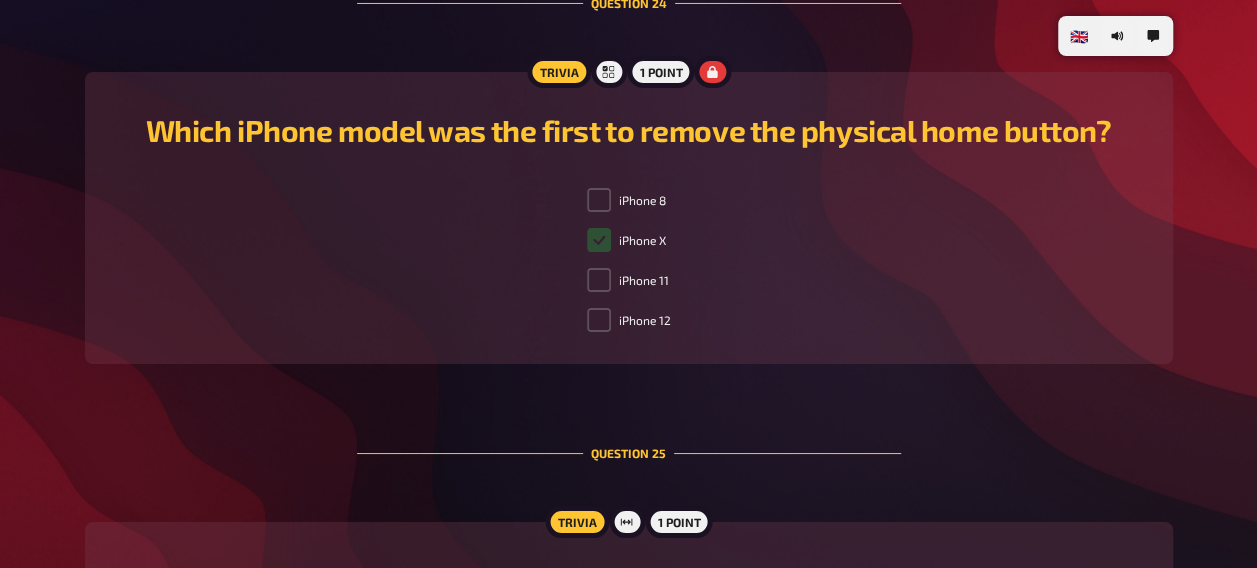 scroll, scrollTop: 11422, scrollLeft: 0, axis: vertical 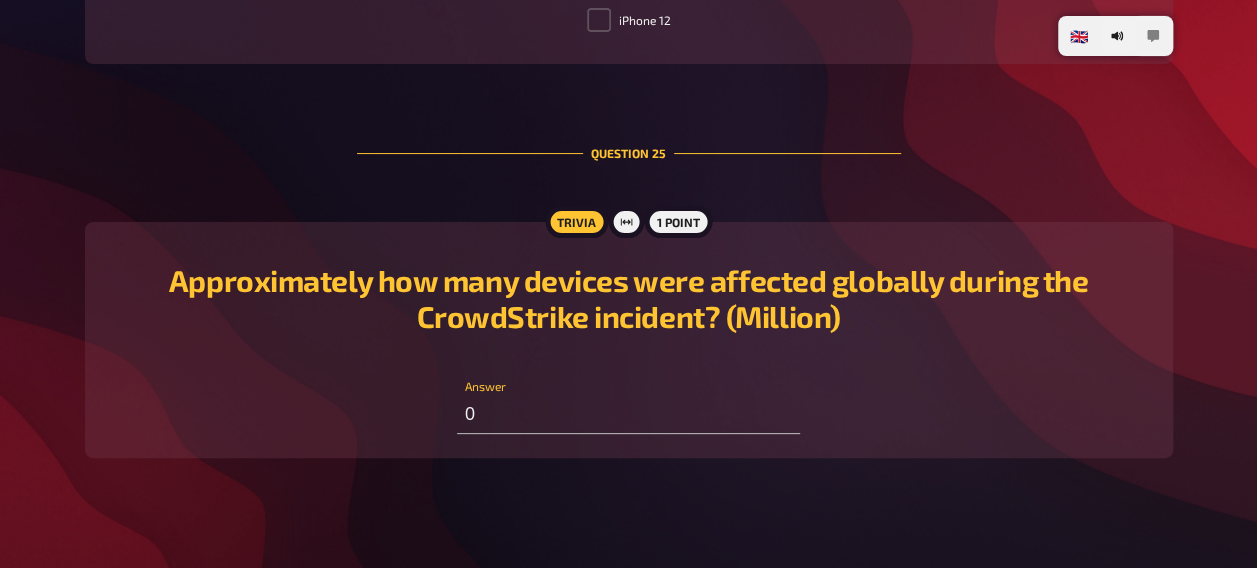 type 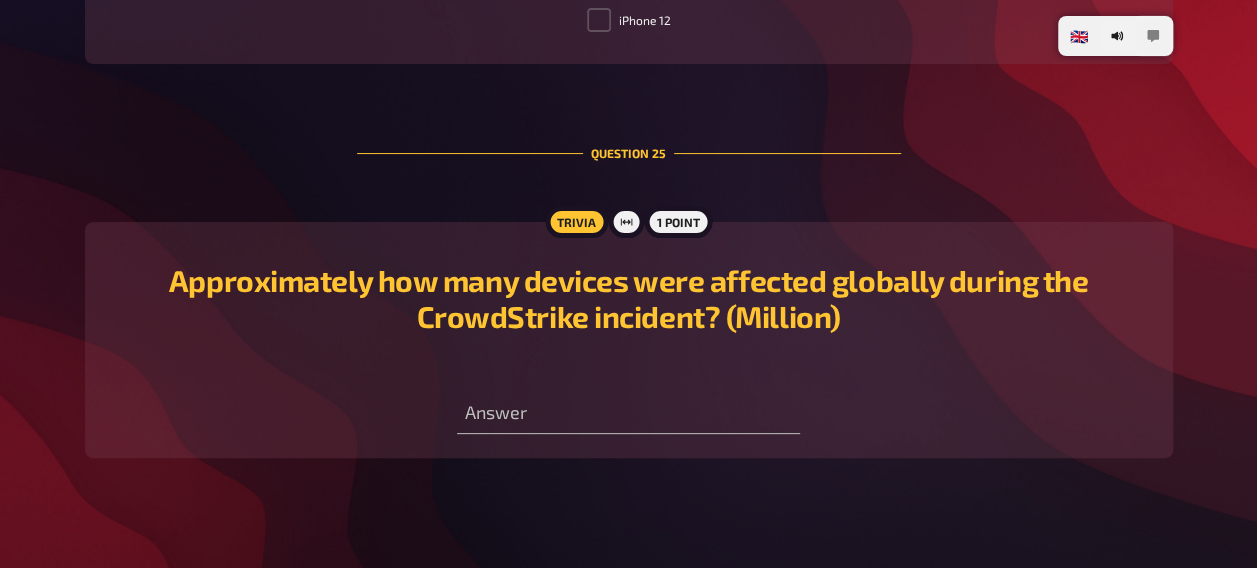 click 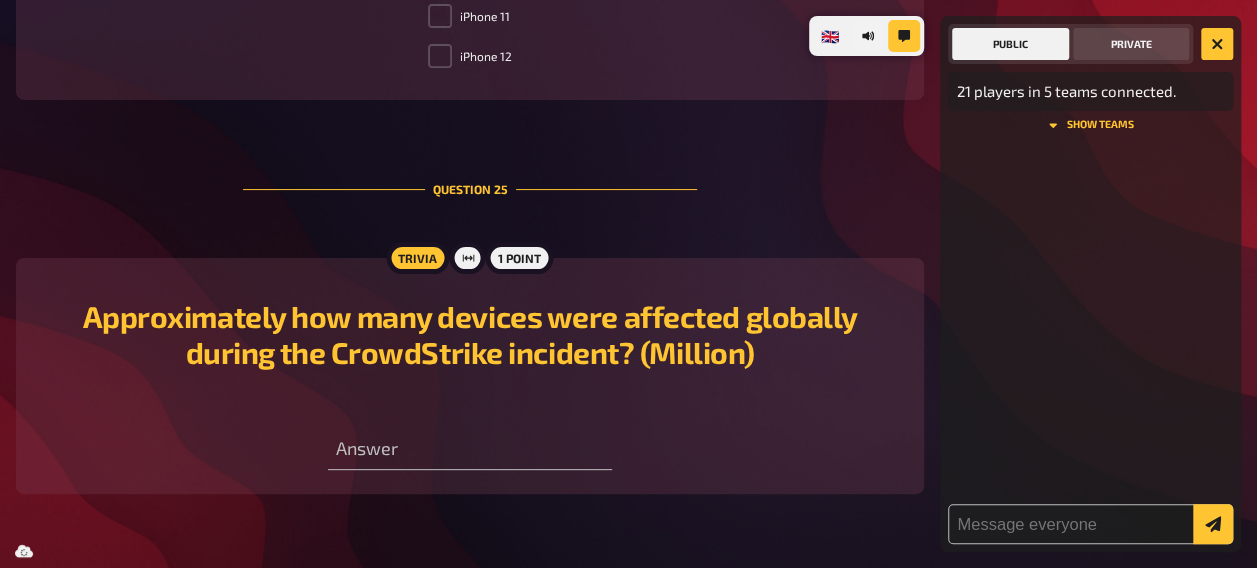 scroll, scrollTop: 11458, scrollLeft: 0, axis: vertical 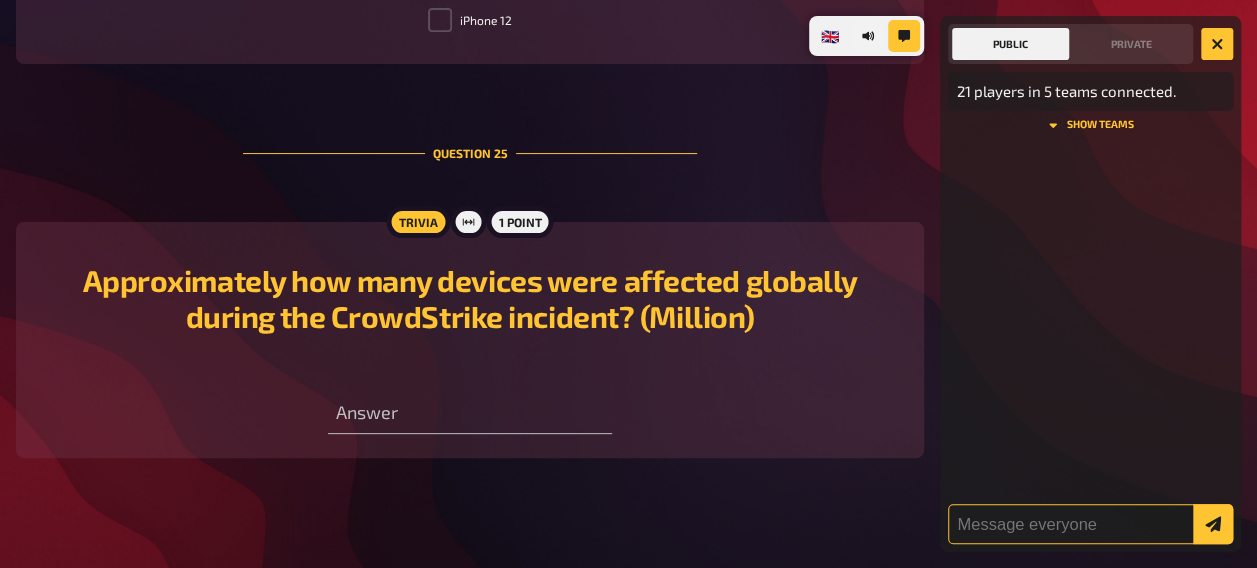 click at bounding box center (1090, 524) 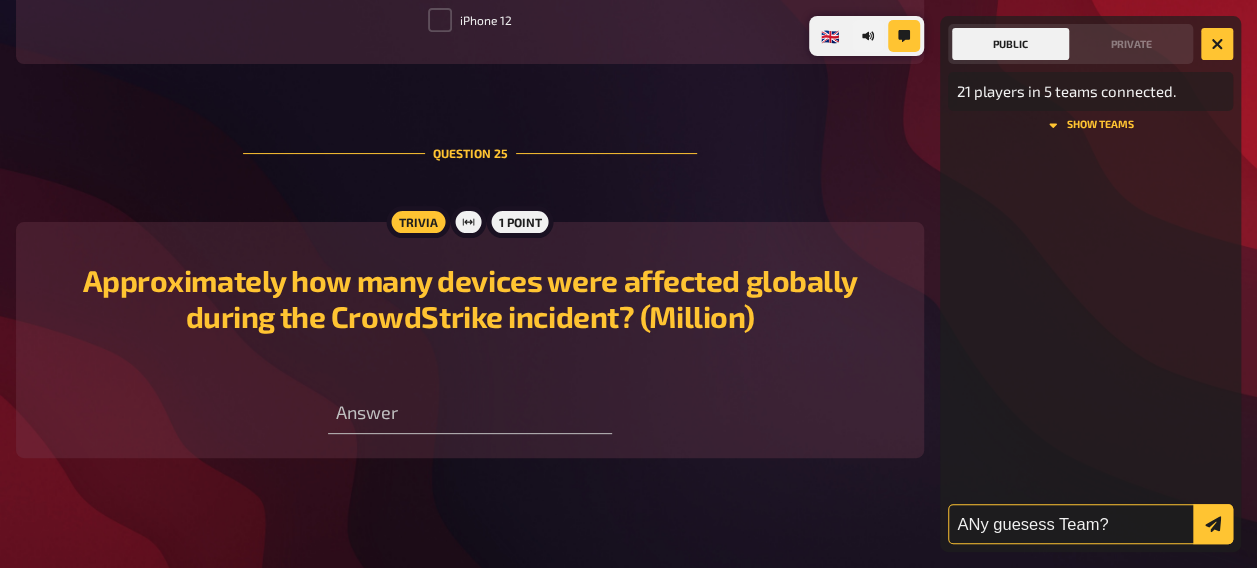click on "ANy guesess Team?" at bounding box center [1090, 524] 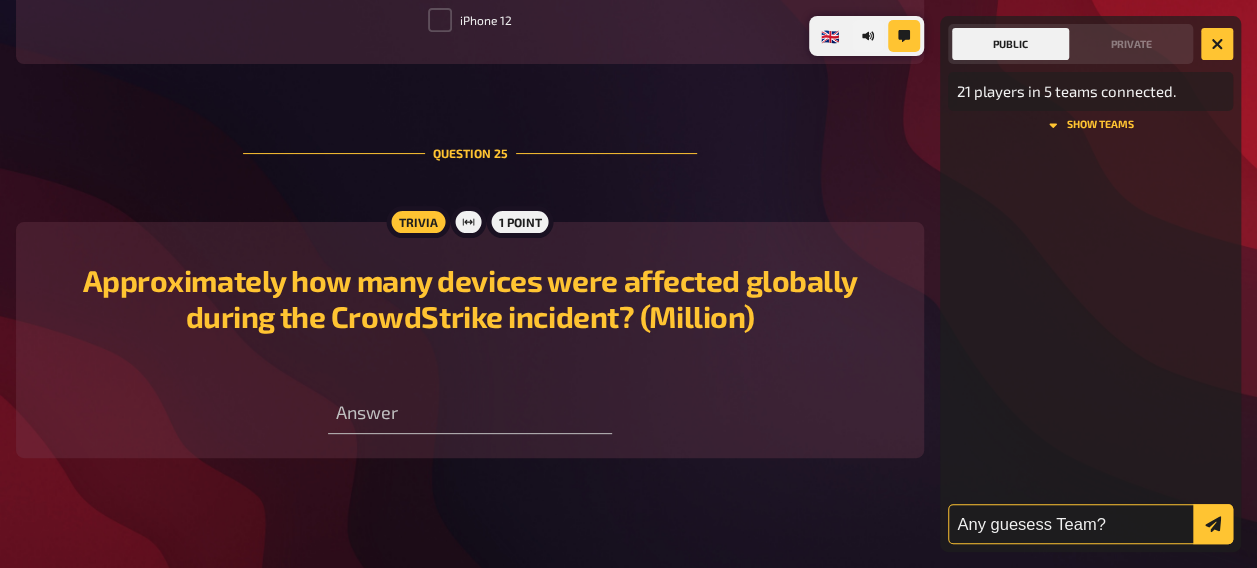 click on "Any guesess Team?" at bounding box center (1090, 524) 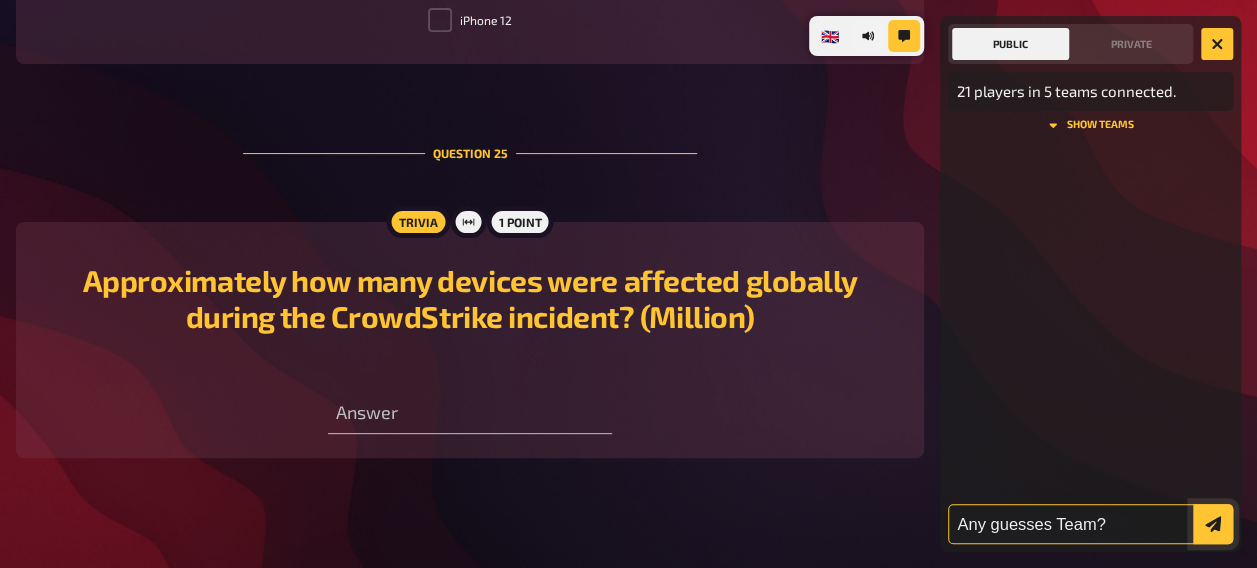 type on "Any guesses Team?" 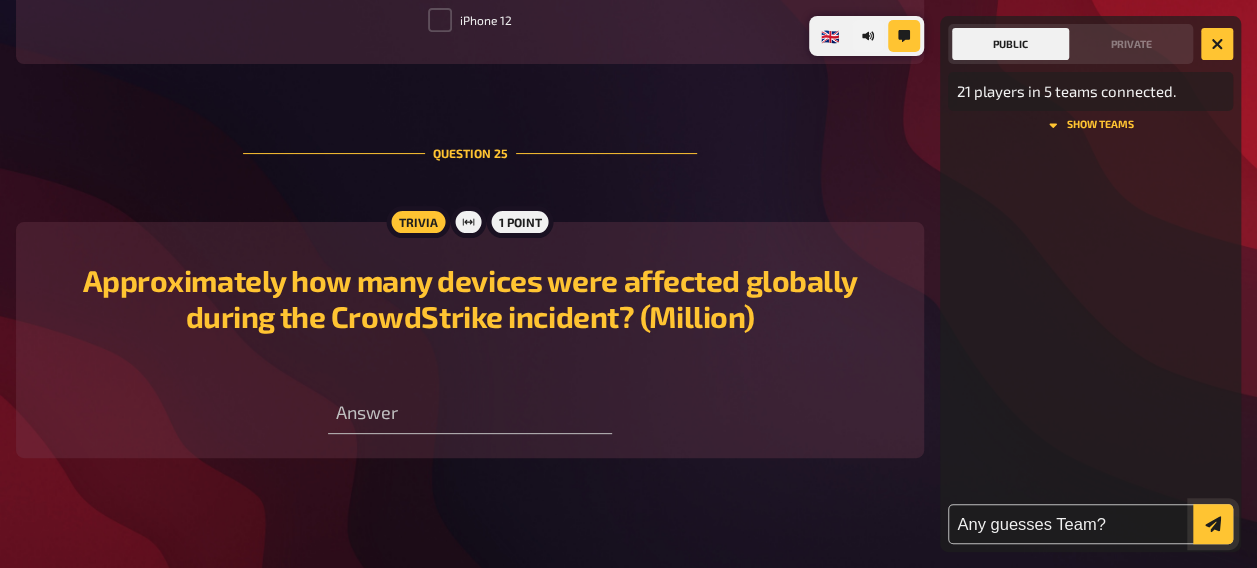 click 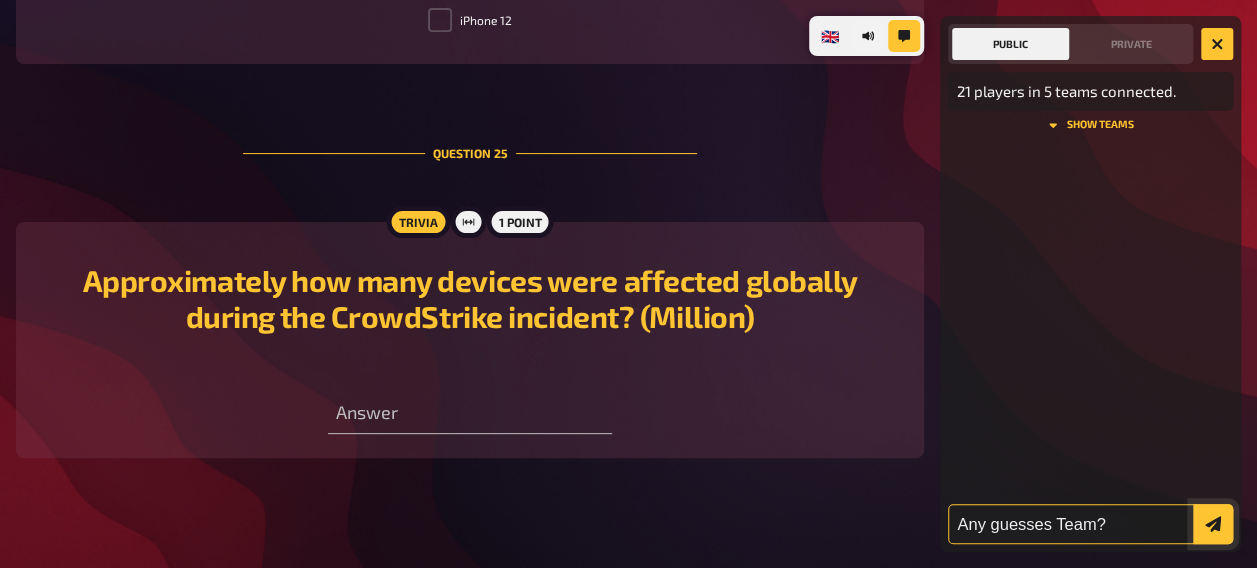 type 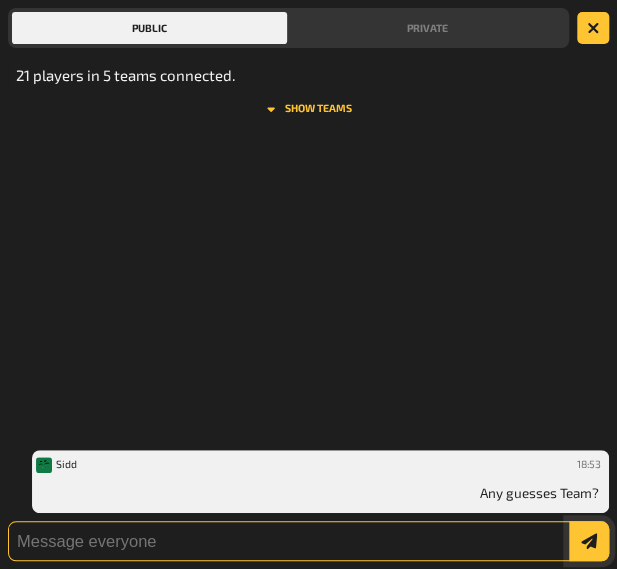 scroll, scrollTop: 11443, scrollLeft: 0, axis: vertical 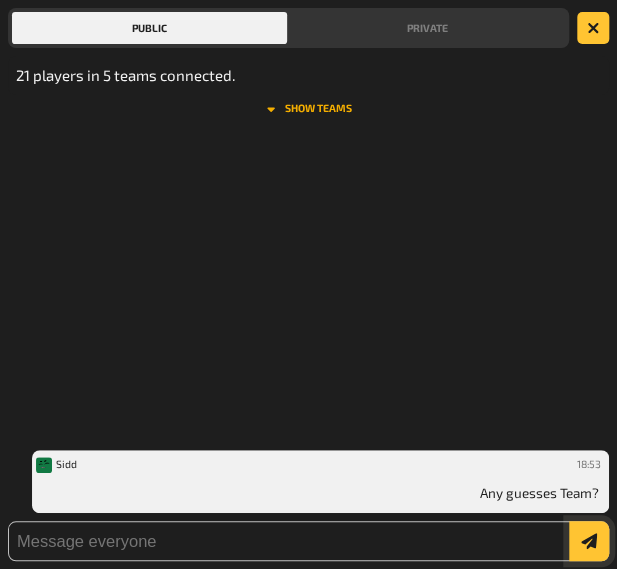 click on "show teams" at bounding box center (308, 109) 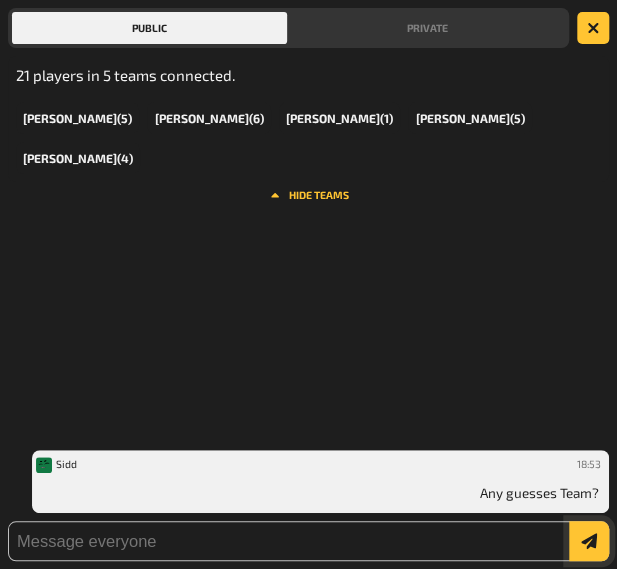 click on "[PERSON_NAME]  ( 5 ) [PERSON_NAME]  ( 6 ) [PERSON_NAME]  ( 1 ) [PERSON_NAME]  ( 5 ) [PERSON_NAME]  ( 4 )" at bounding box center [308, 138] 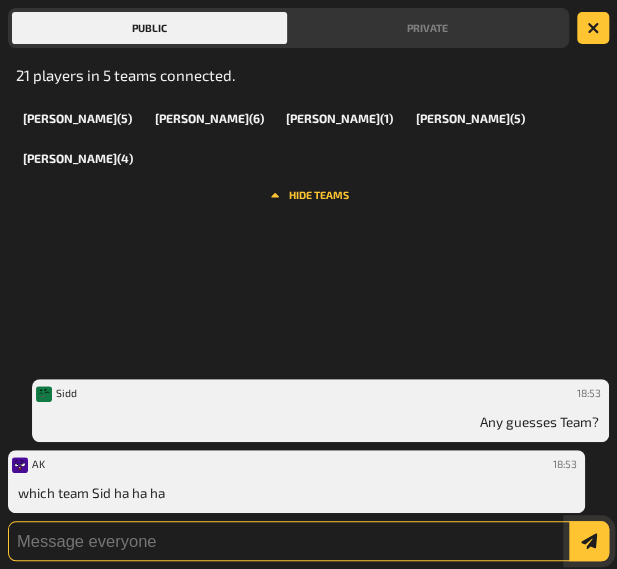 click at bounding box center (308, 541) 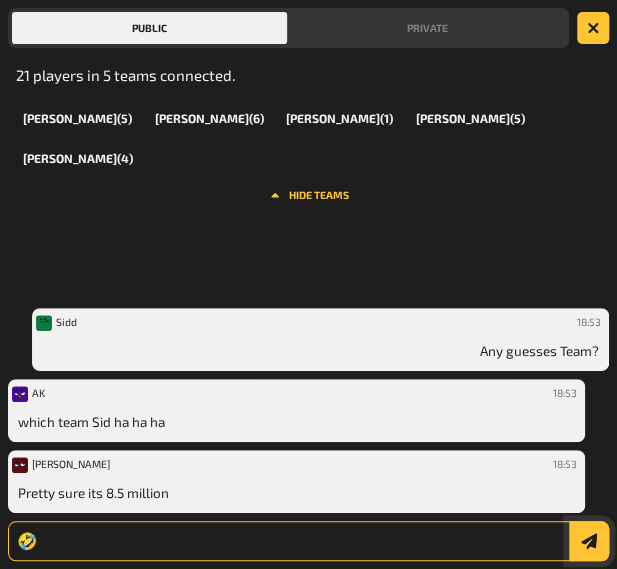 type on "🤣" 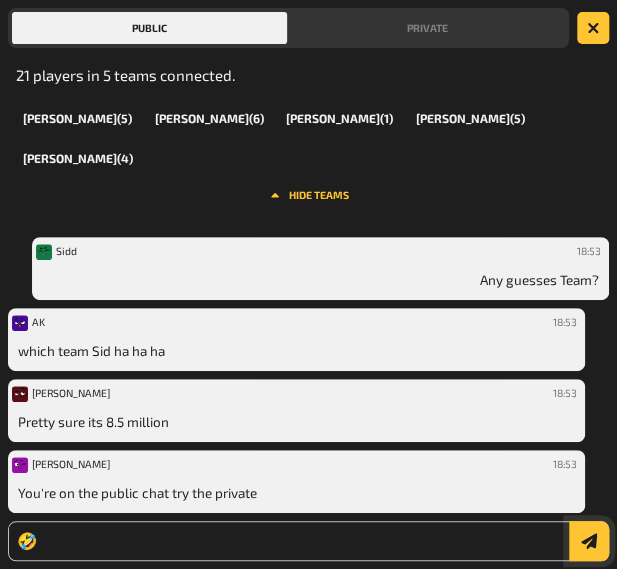 click at bounding box center [589, 541] 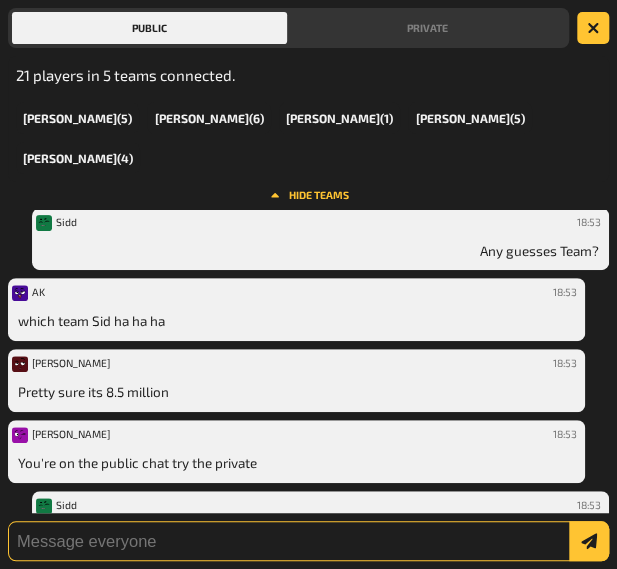scroll, scrollTop: 73, scrollLeft: 0, axis: vertical 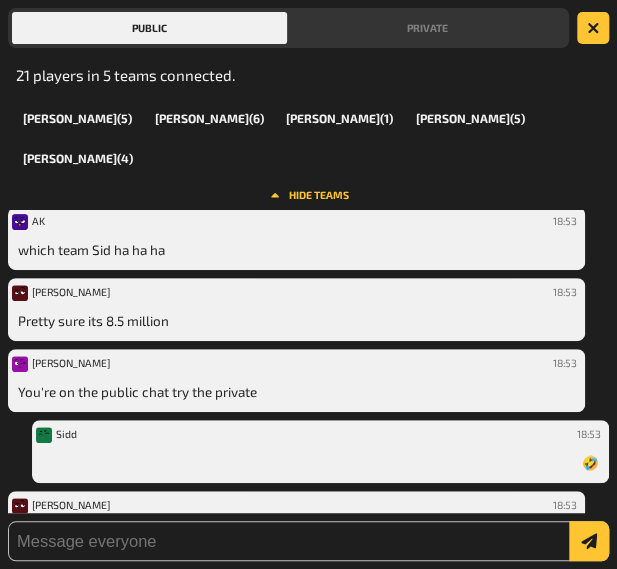 click on "Public Private 21 players in 5 teams connected. [PERSON_NAME]  ( 5 ) [PERSON_NAME]  ( 6 ) [PERSON_NAME]  ( 1 ) [PERSON_NAME]  ( 5 ) [PERSON_NAME]  ( 4 ) hide teams Sidd 18:53 Any guesses Team? AK 18:53 which team [PERSON_NAME] ha ha  [PERSON_NAME] 18:53 Pretty sure its 8.5 million [PERSON_NAME] 18:53 You're on the public chat try the private Sidd 18:53 🤣 [PERSON_NAME] 18:53 Sorry" at bounding box center [308, 284] 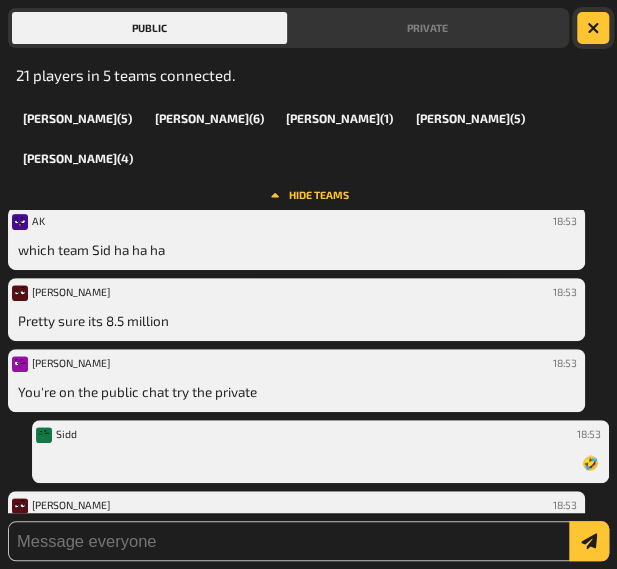 click 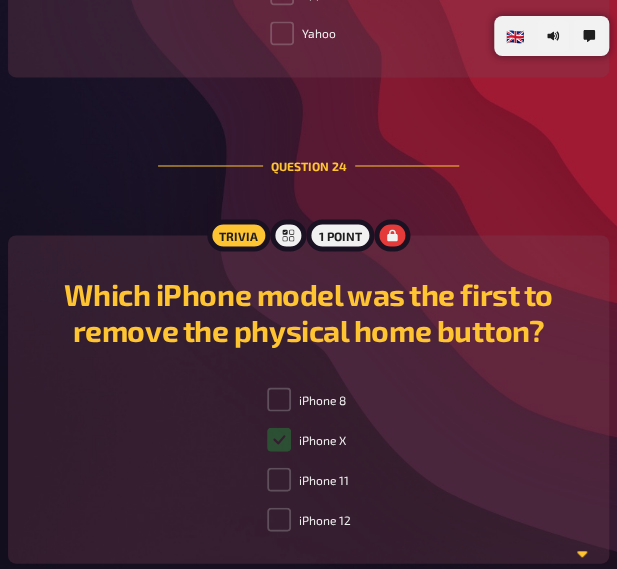 scroll, scrollTop: 12198, scrollLeft: 0, axis: vertical 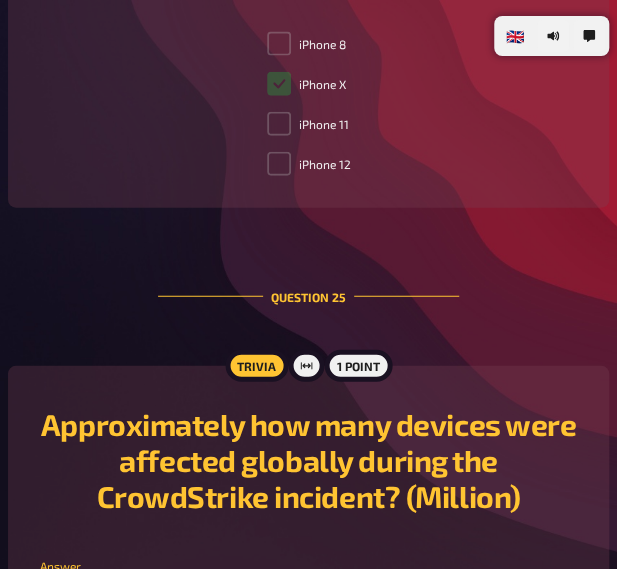 click on "8" at bounding box center (308, 594) 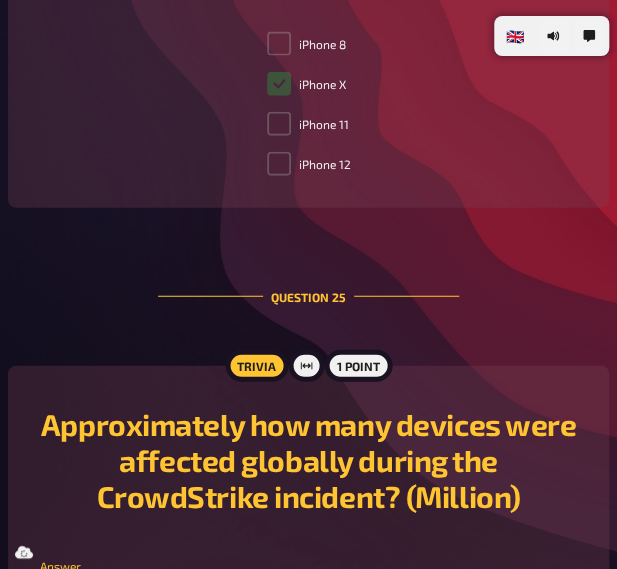 click on "9" at bounding box center (308, 594) 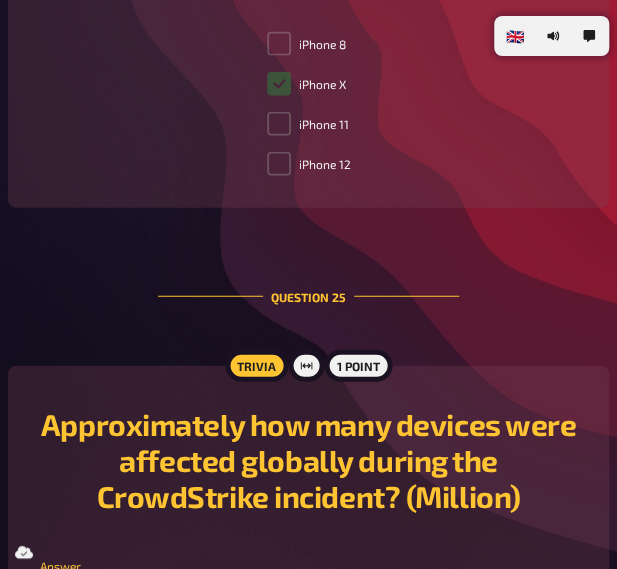 click on "9" at bounding box center (308, 594) 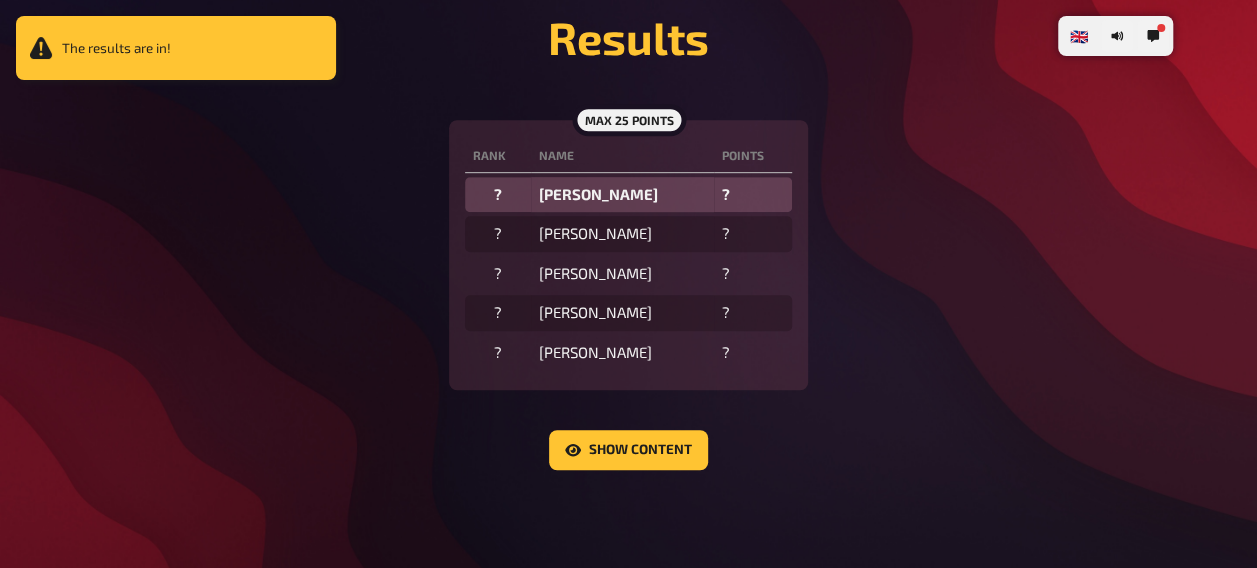 scroll, scrollTop: 496, scrollLeft: 0, axis: vertical 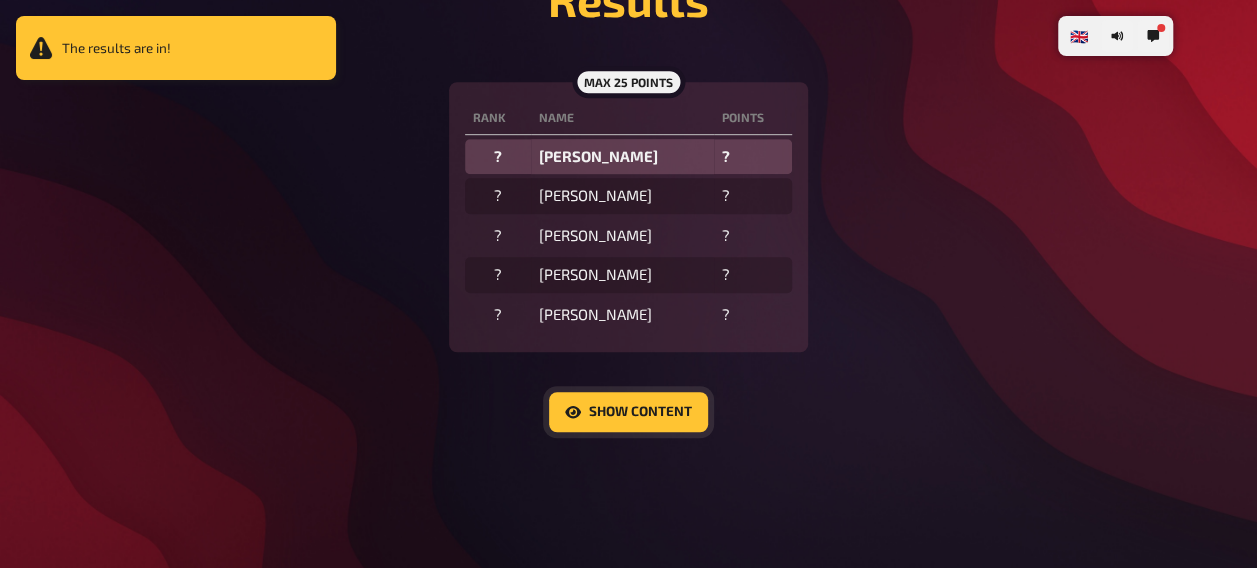 click on "Show content" at bounding box center (628, 412) 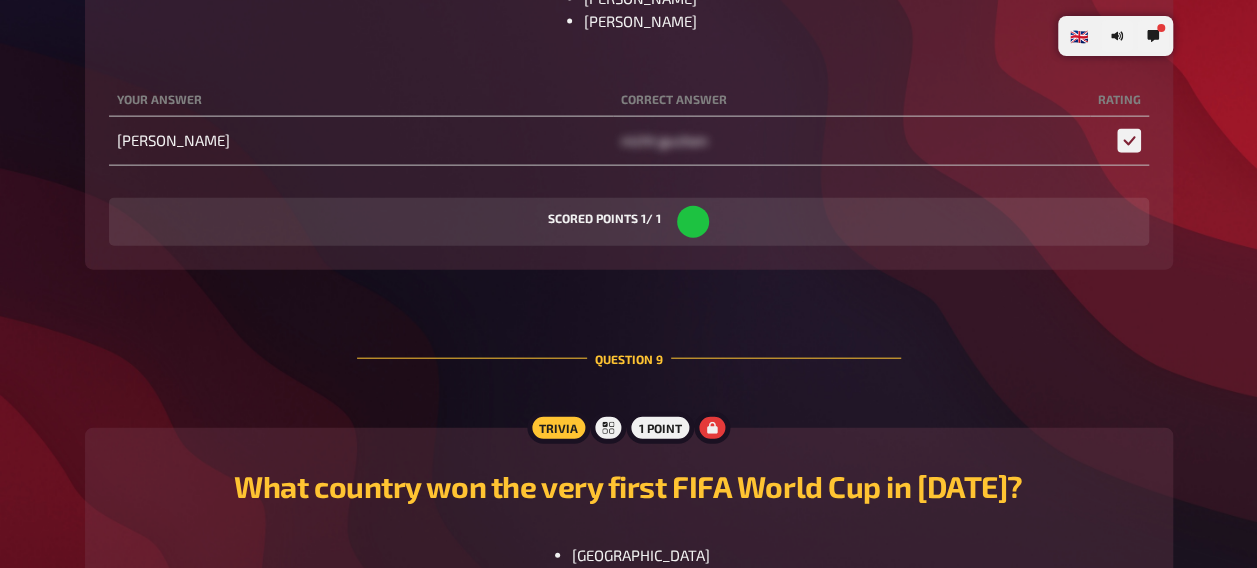 scroll, scrollTop: 6496, scrollLeft: 0, axis: vertical 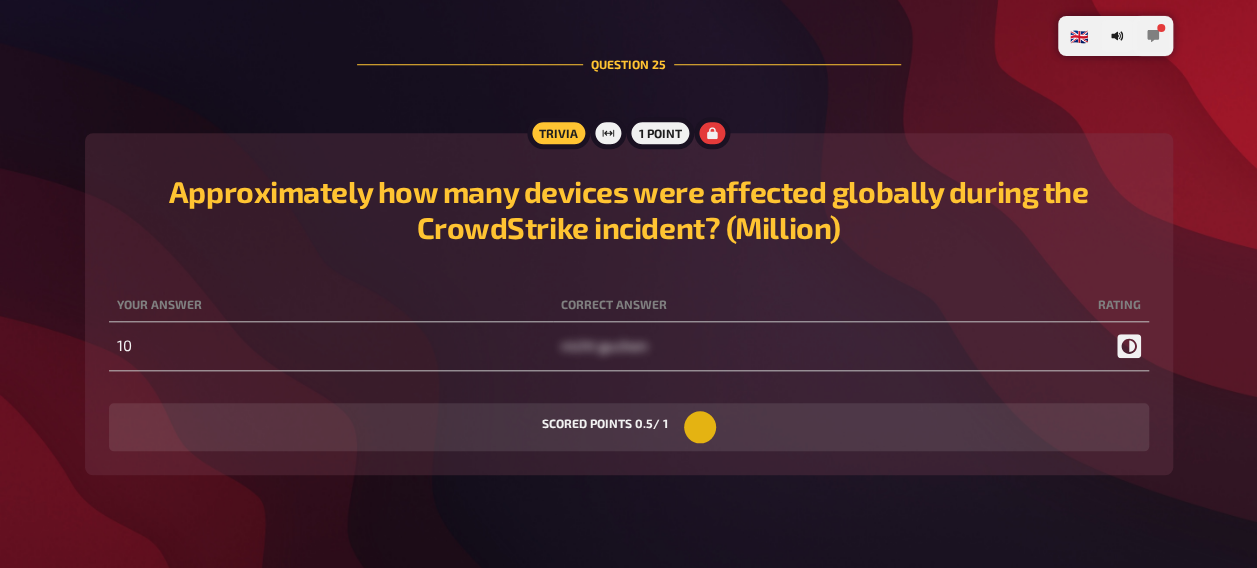 click at bounding box center [1153, 36] 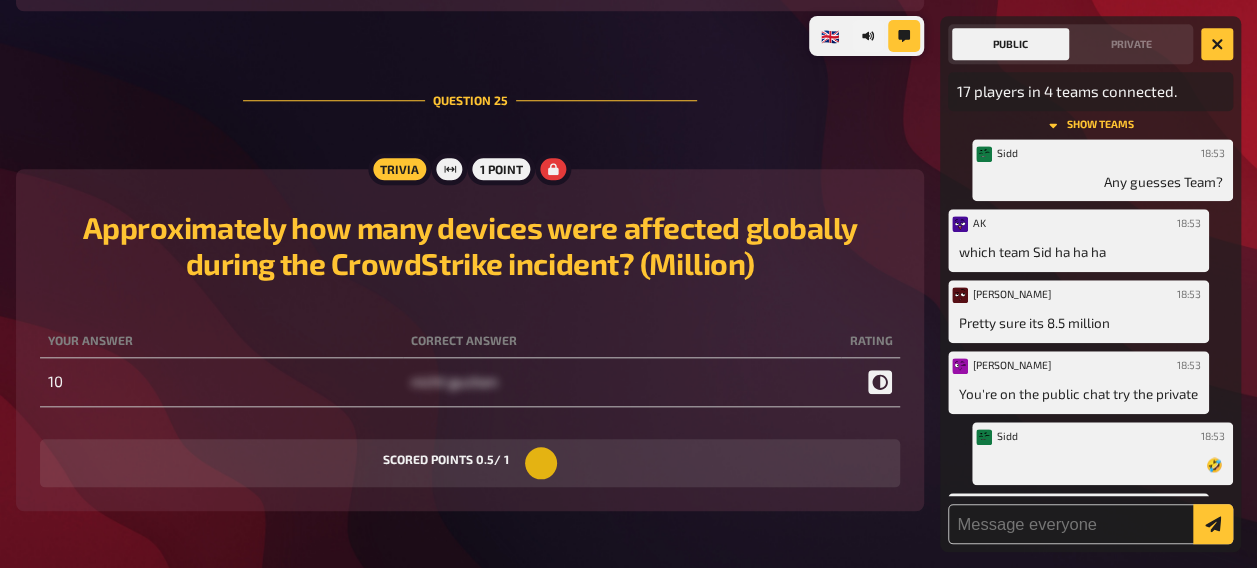 scroll, scrollTop: 15952, scrollLeft: 0, axis: vertical 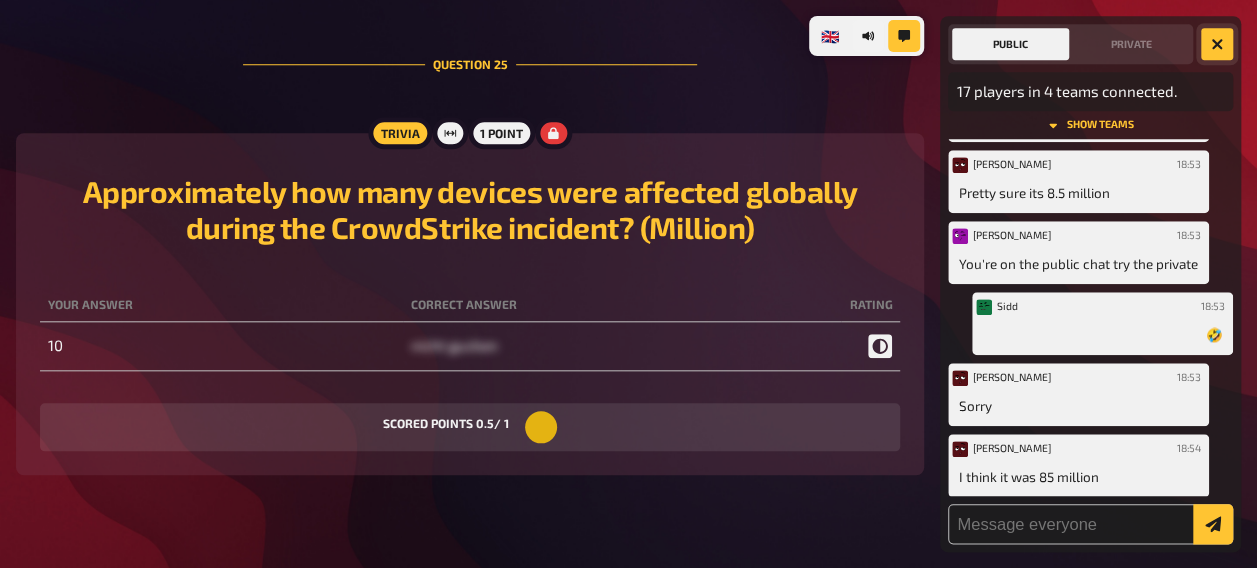 click at bounding box center (1217, 44) 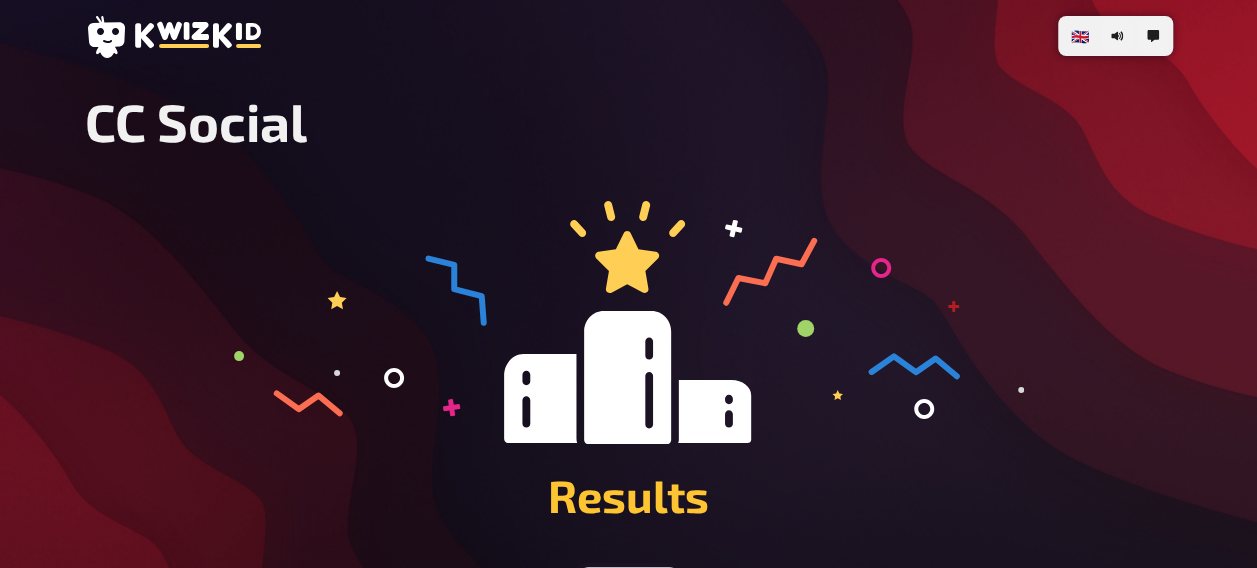 scroll, scrollTop: 200, scrollLeft: 0, axis: vertical 